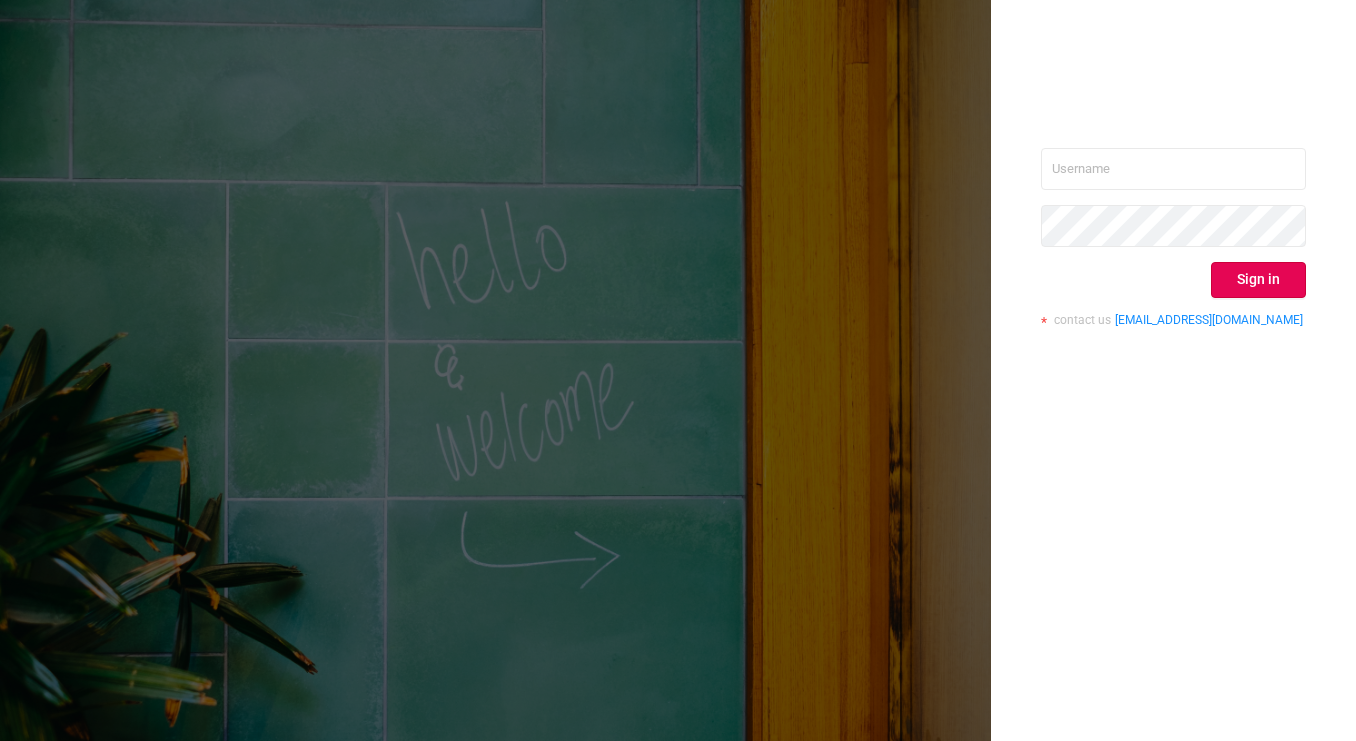 scroll, scrollTop: 0, scrollLeft: 0, axis: both 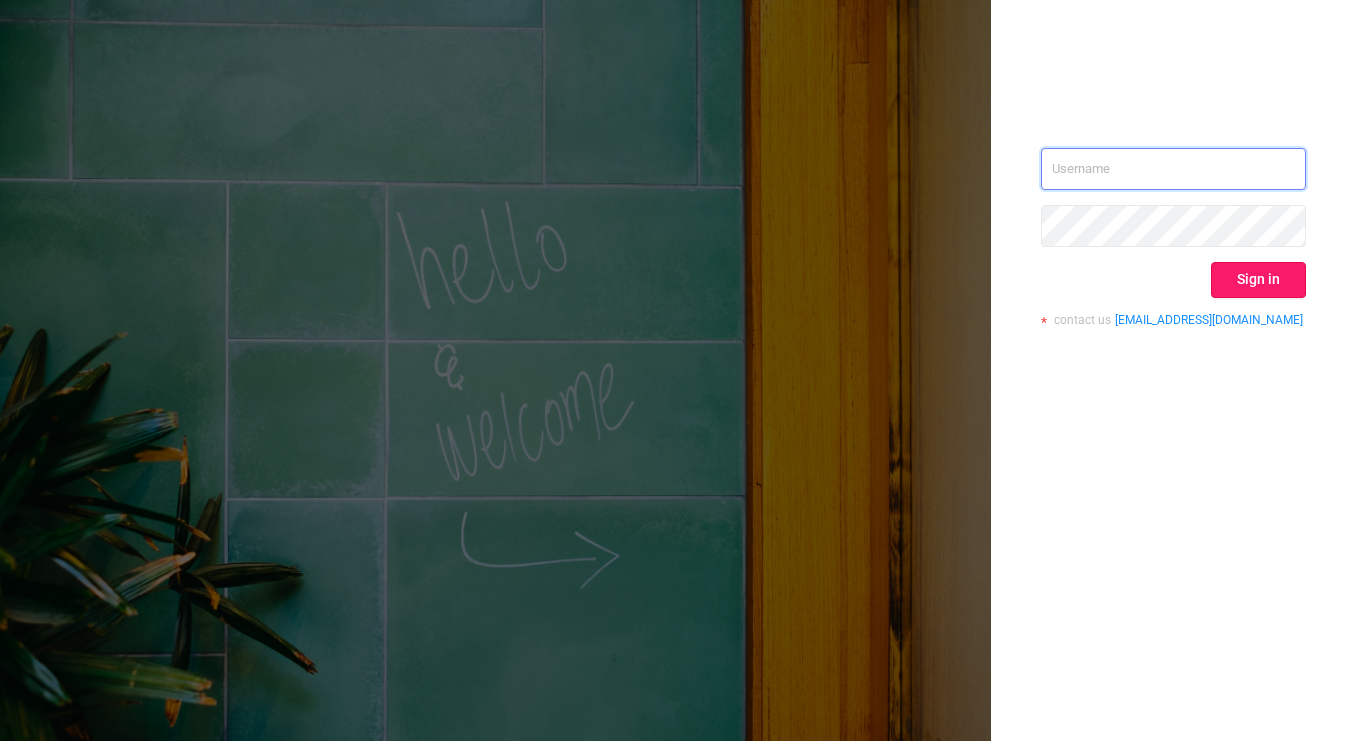 type on "[EMAIL_ADDRESS][DOMAIN_NAME]" 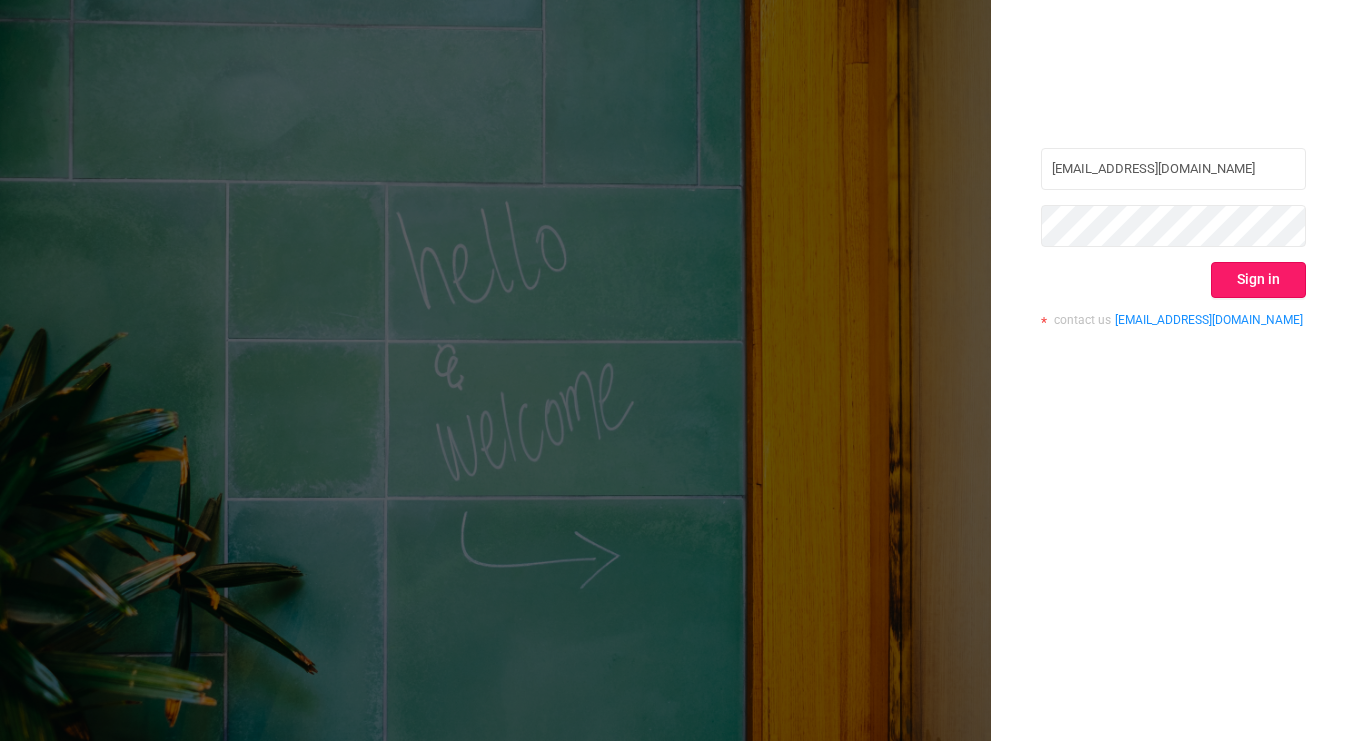 click on "Sign in" at bounding box center (1258, 280) 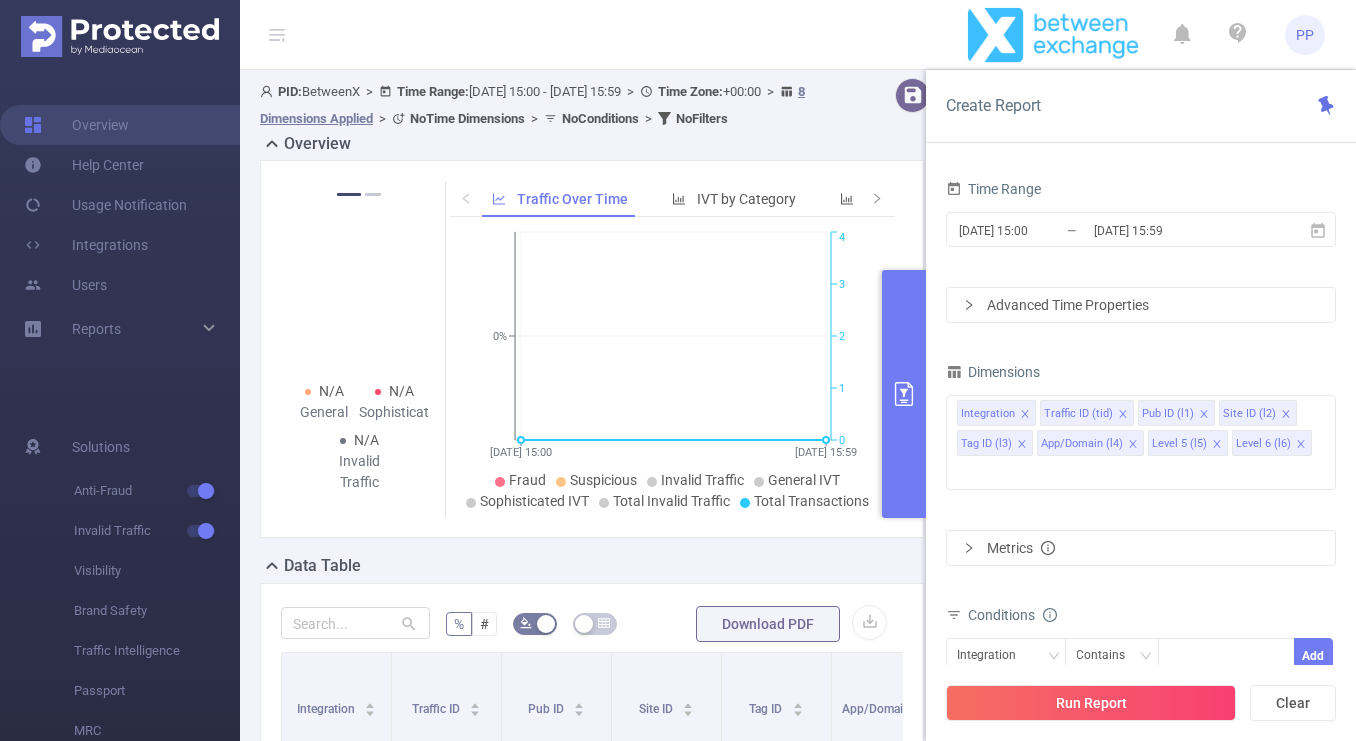 scroll, scrollTop: 424, scrollLeft: 0, axis: vertical 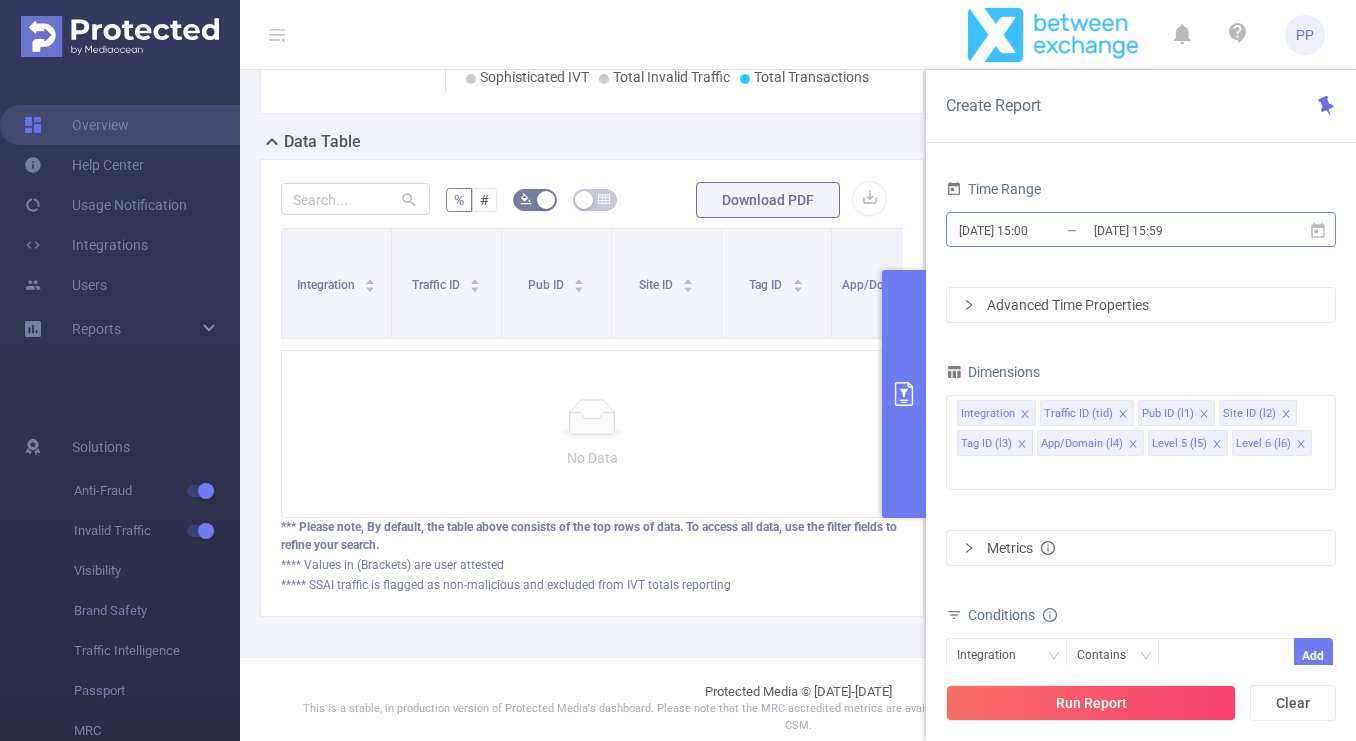 click on "[DATE] 15:59" at bounding box center [1173, 230] 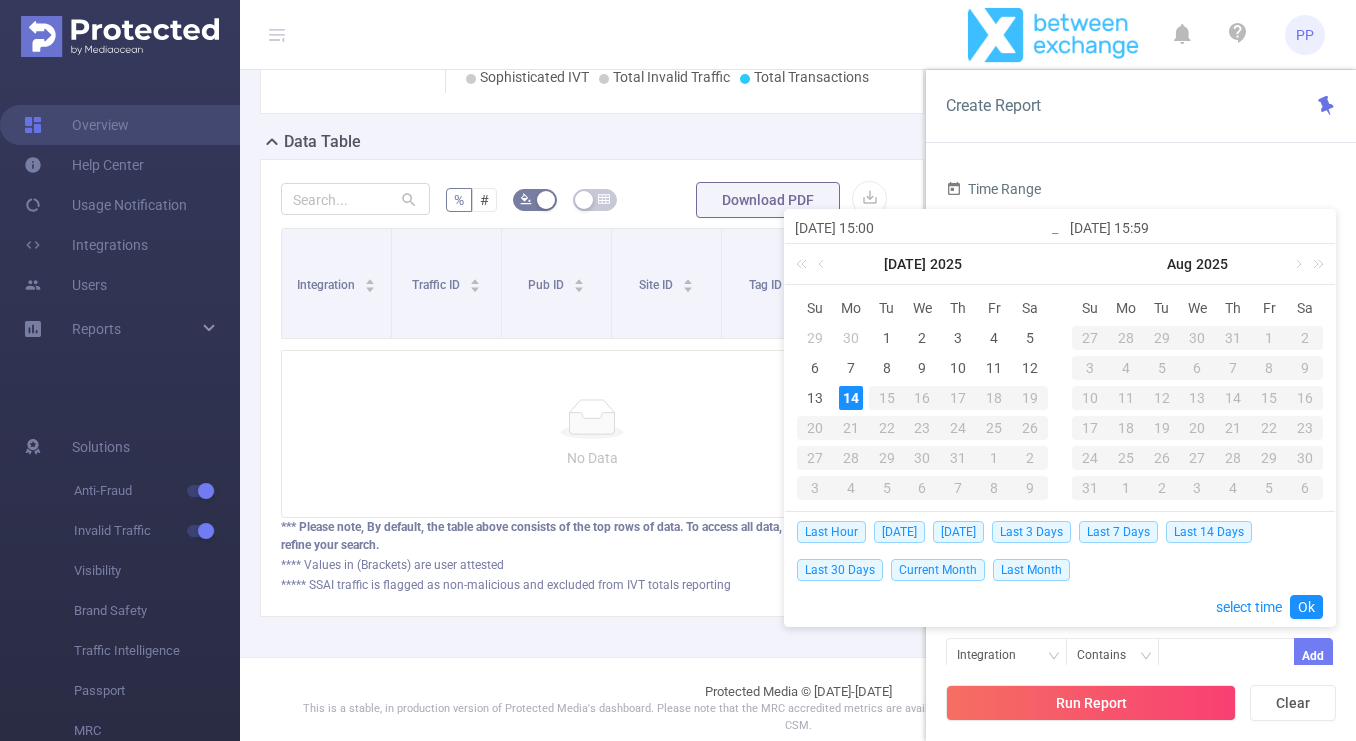 click on "14" at bounding box center (851, 398) 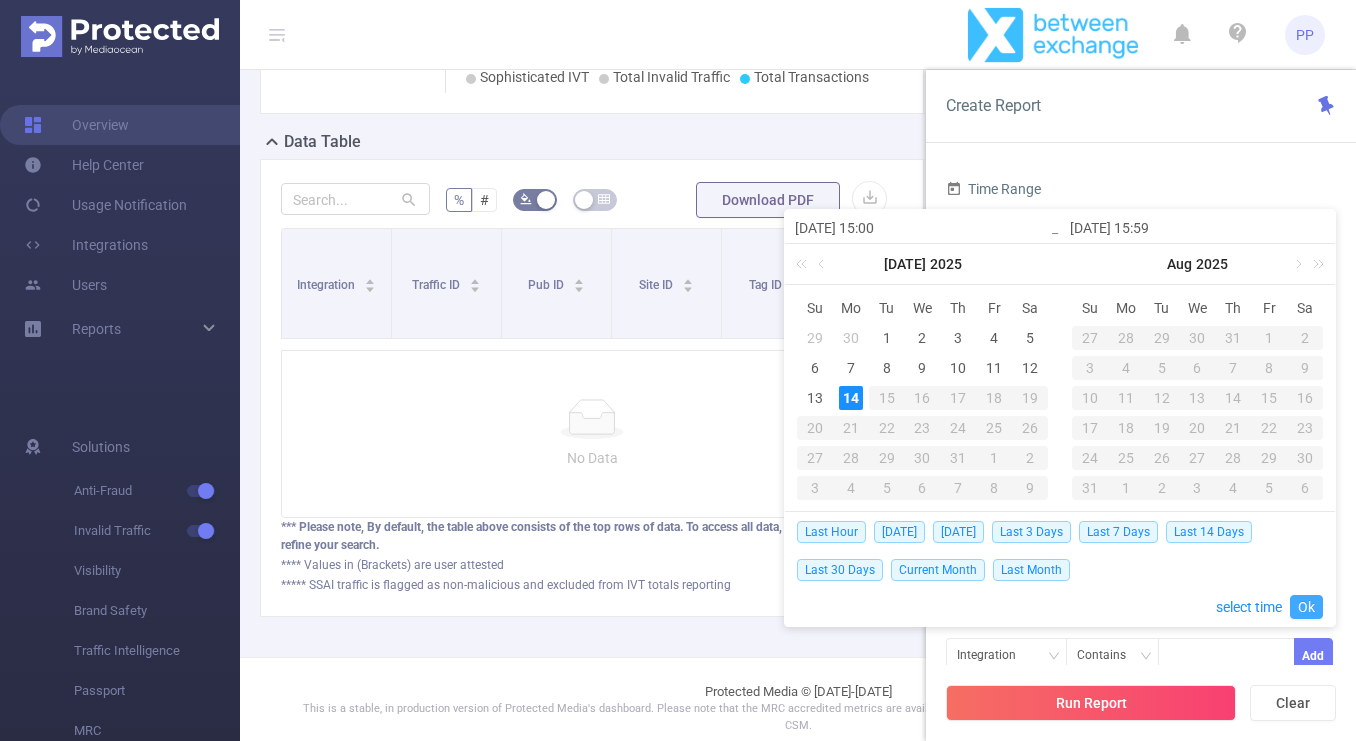 click on "Ok" at bounding box center (1306, 607) 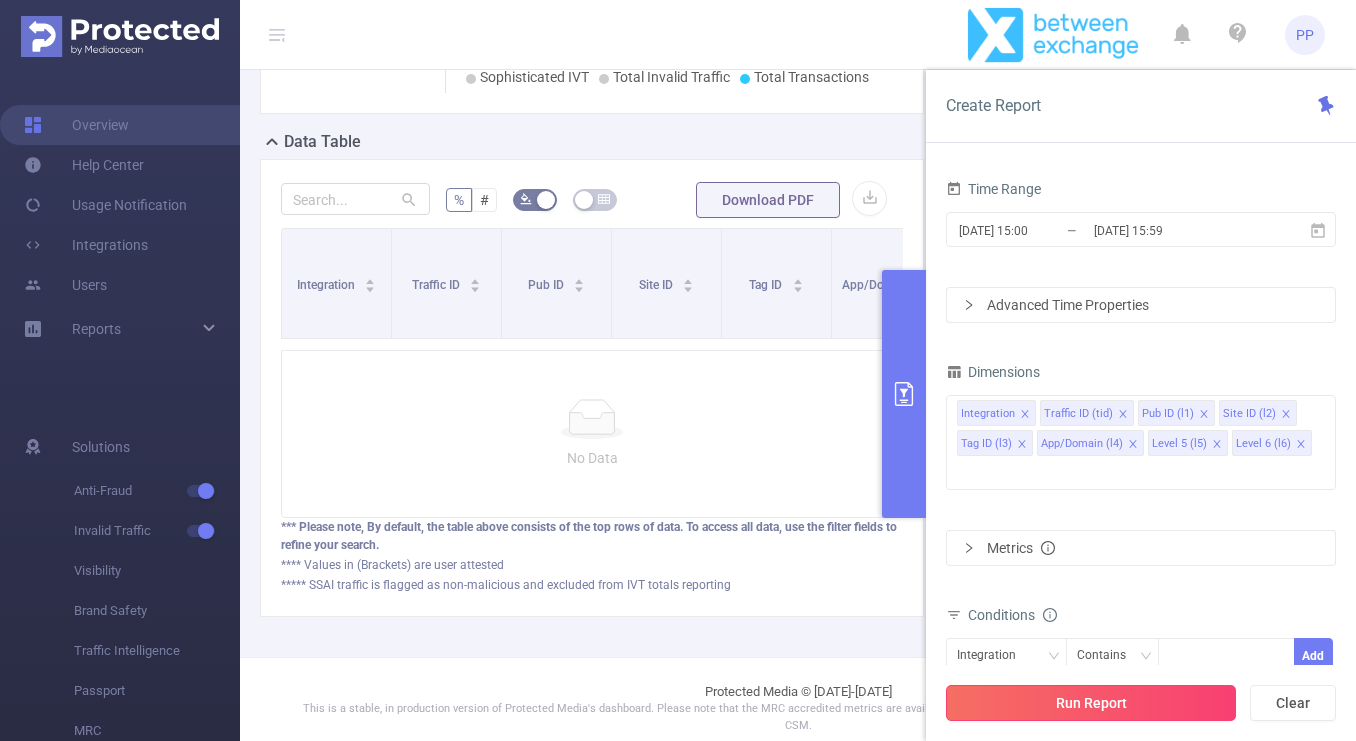 click on "Run Report" at bounding box center (1091, 703) 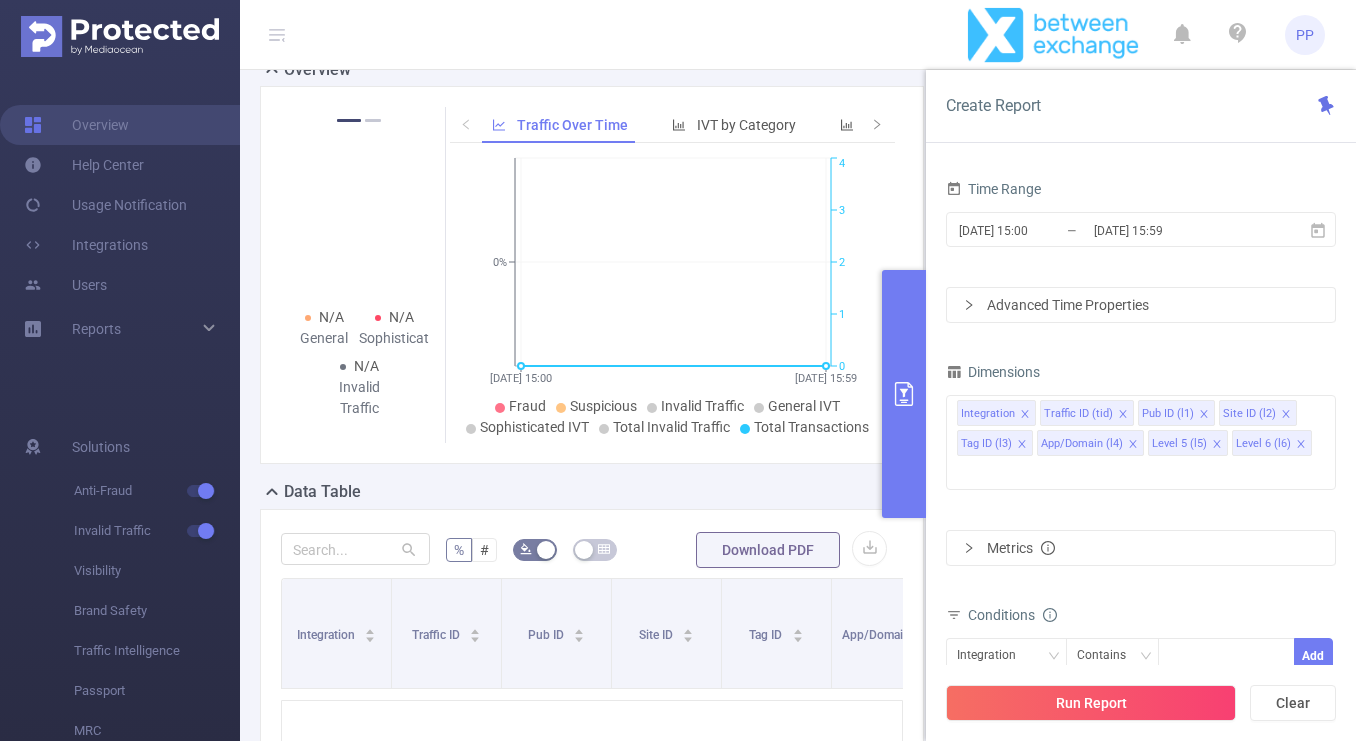 scroll, scrollTop: 0, scrollLeft: 0, axis: both 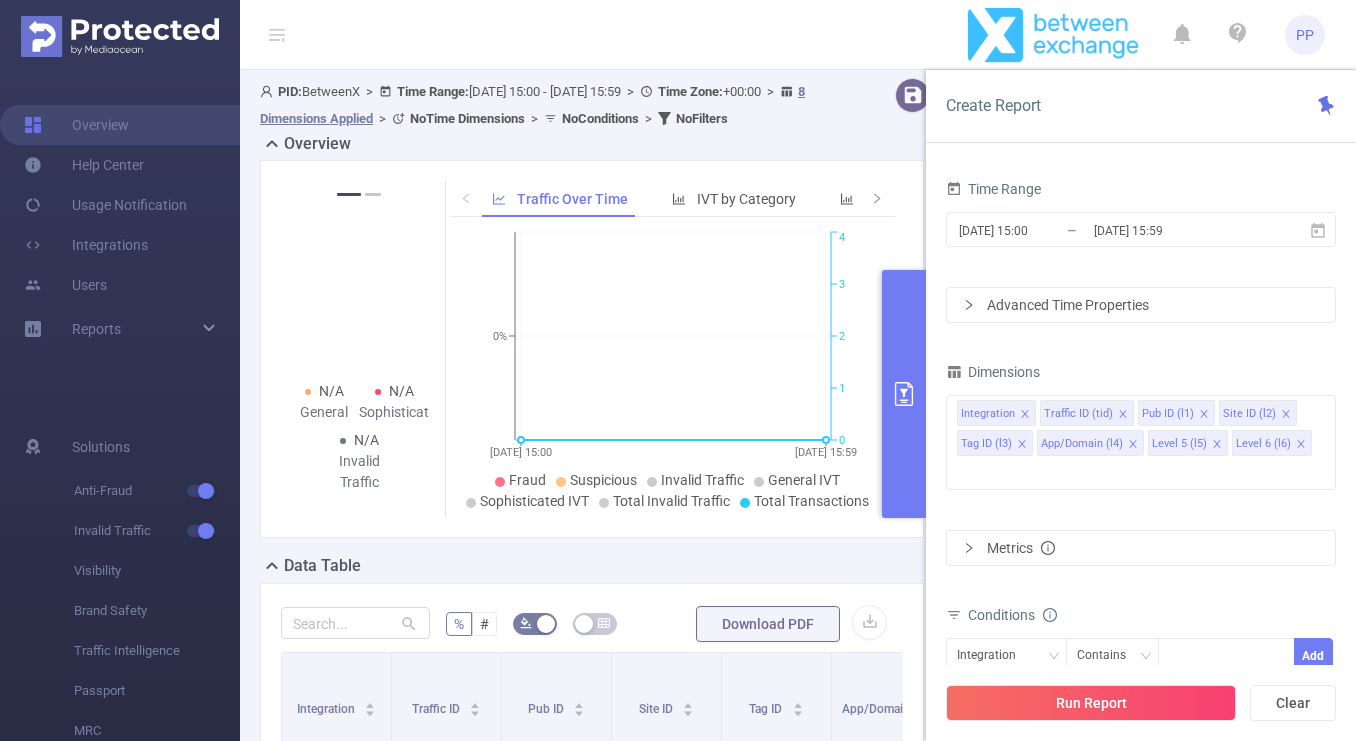 click on "Metrics" at bounding box center [1141, 548] 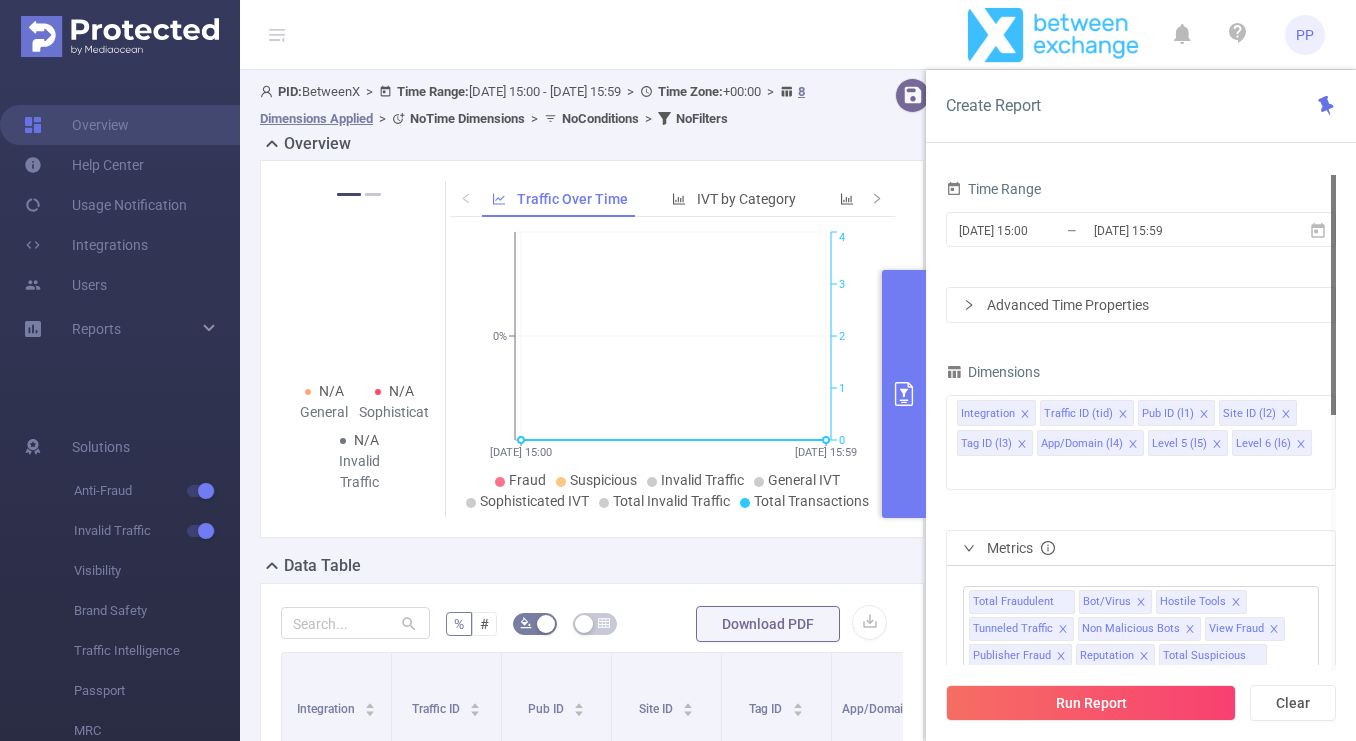 click on "Advanced Time Properties" at bounding box center (1141, 305) 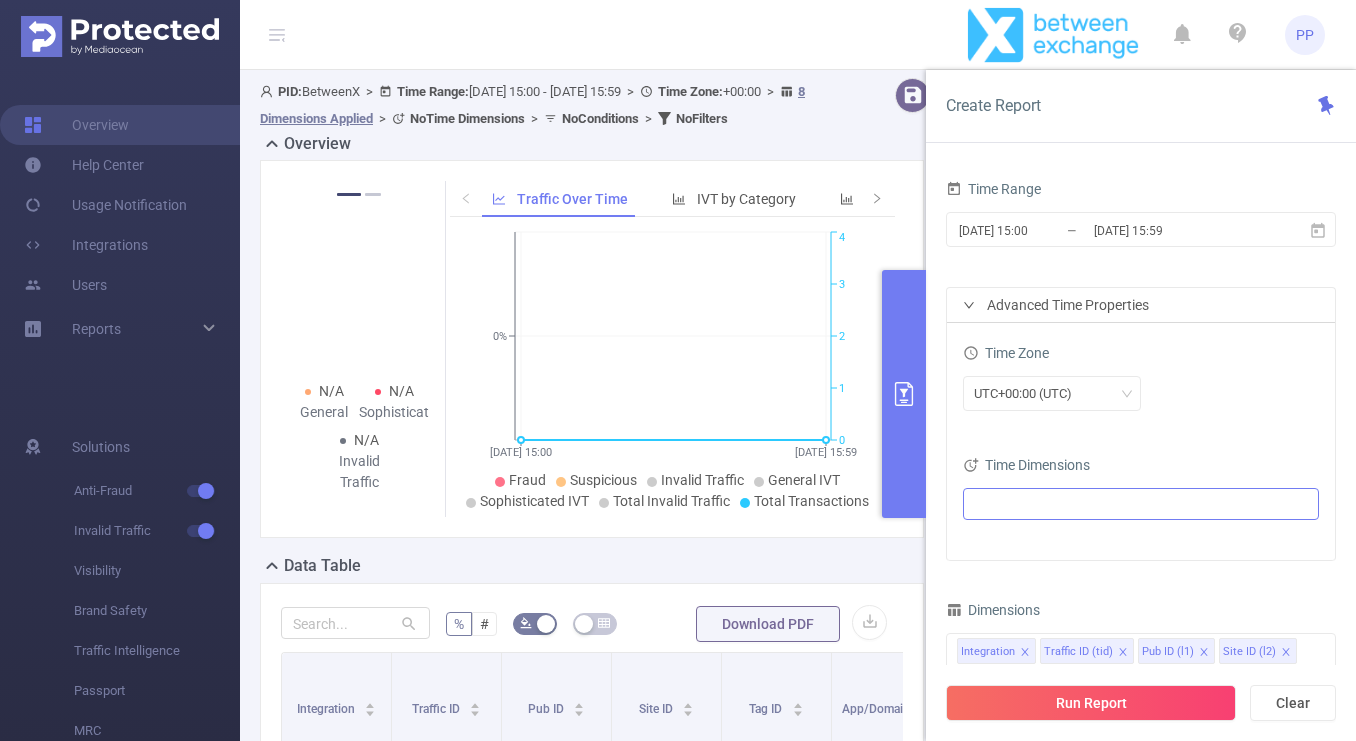 click at bounding box center [1133, 504] 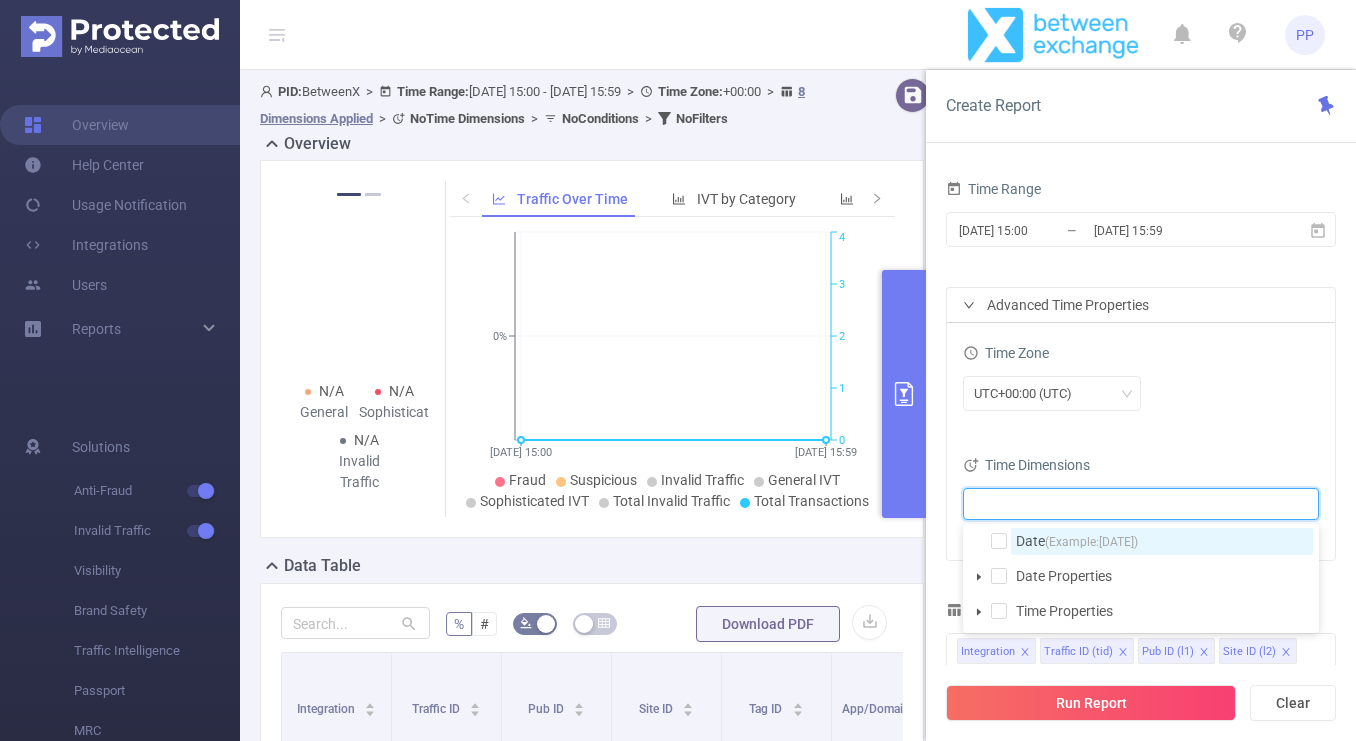 click on "Date  (Example:  [DATE] )" at bounding box center (1162, 541) 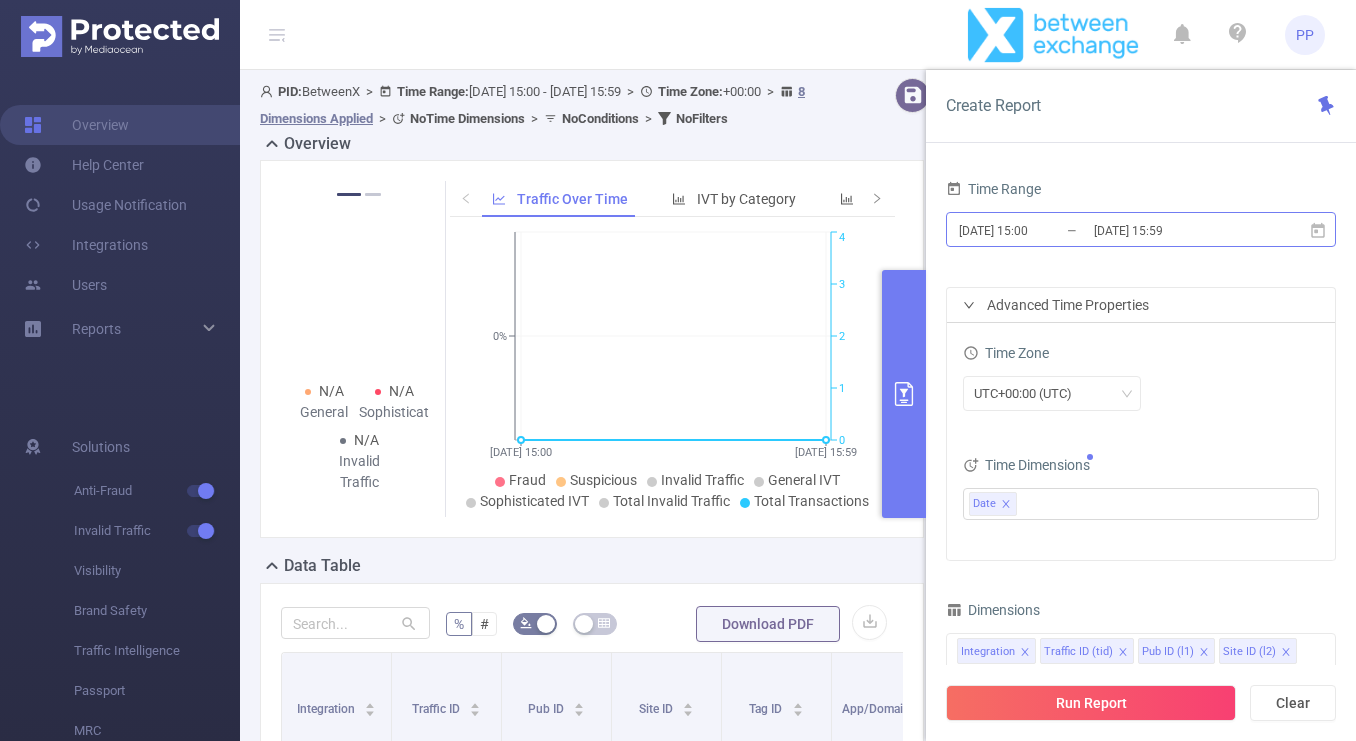 click on "[DATE] 15:00" at bounding box center (1038, 230) 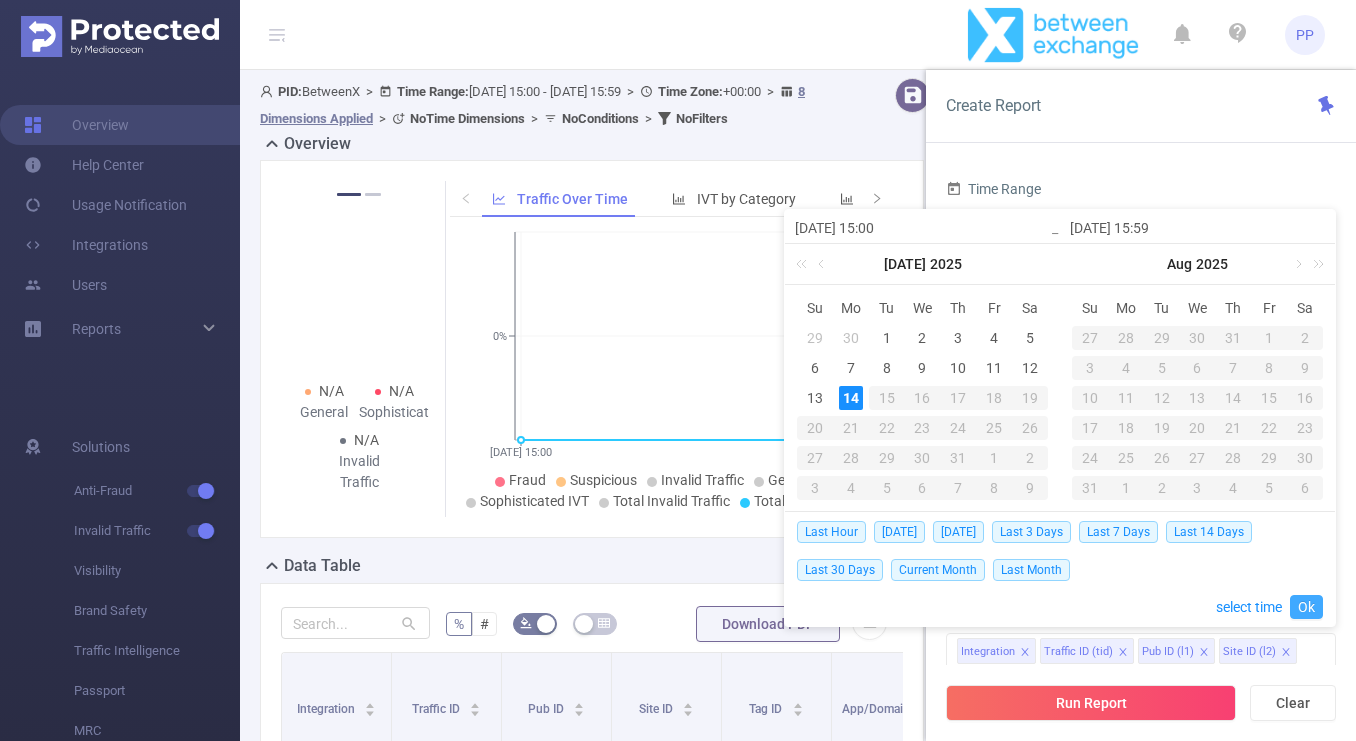 click on "Ok" at bounding box center (1306, 607) 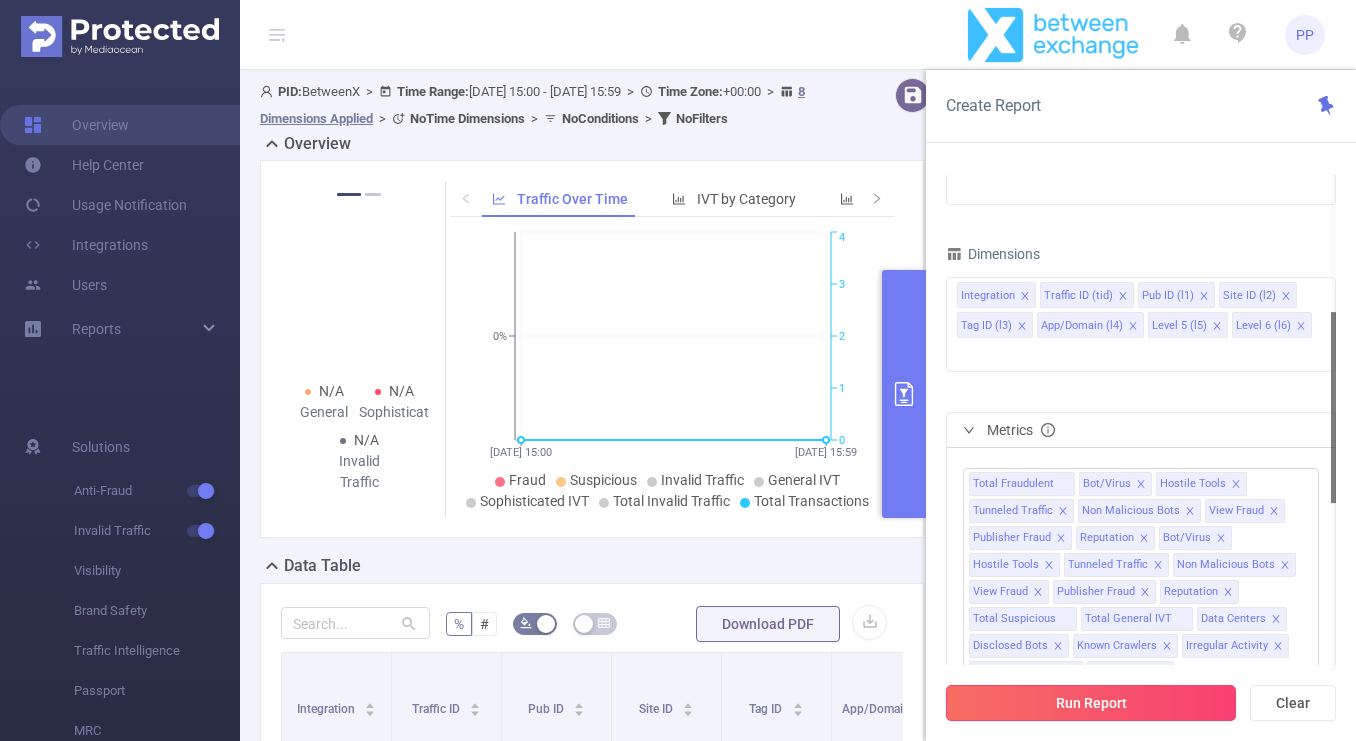 click on "Run Report" at bounding box center [1091, 703] 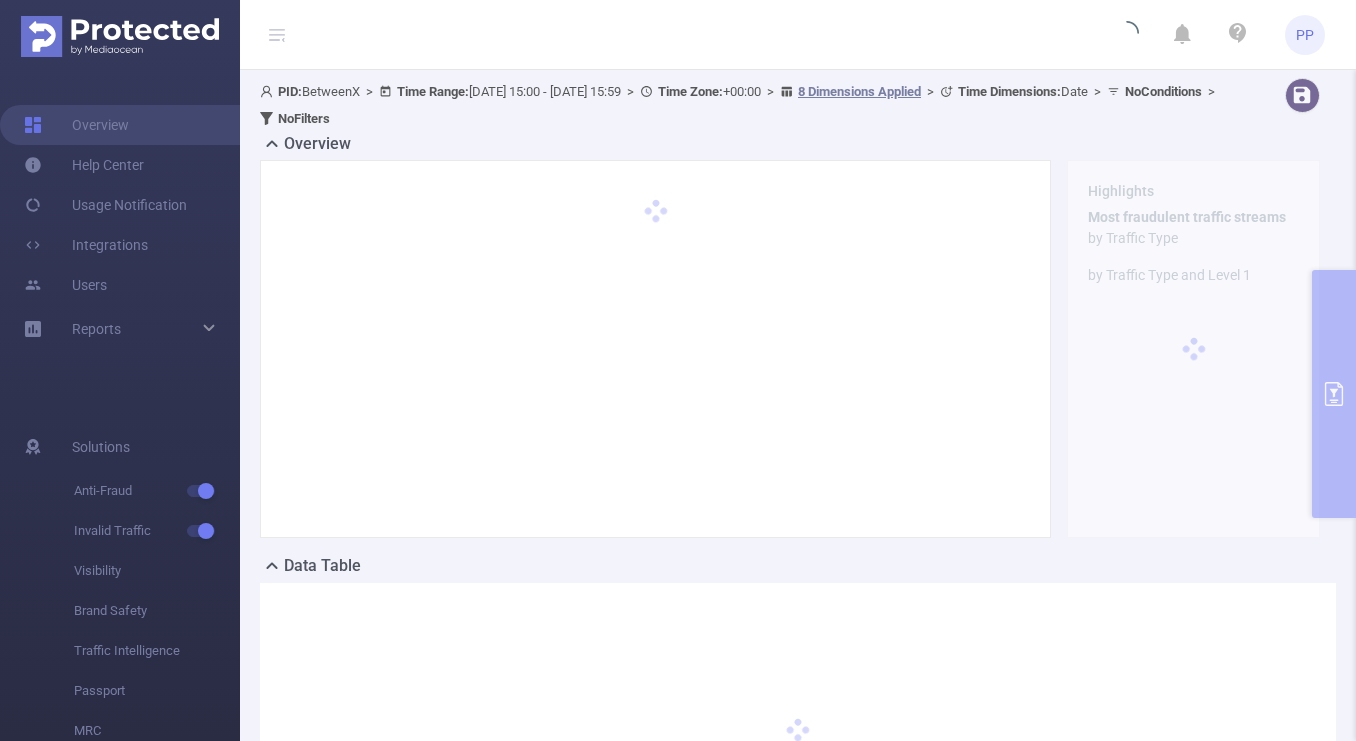 scroll, scrollTop: 266, scrollLeft: 0, axis: vertical 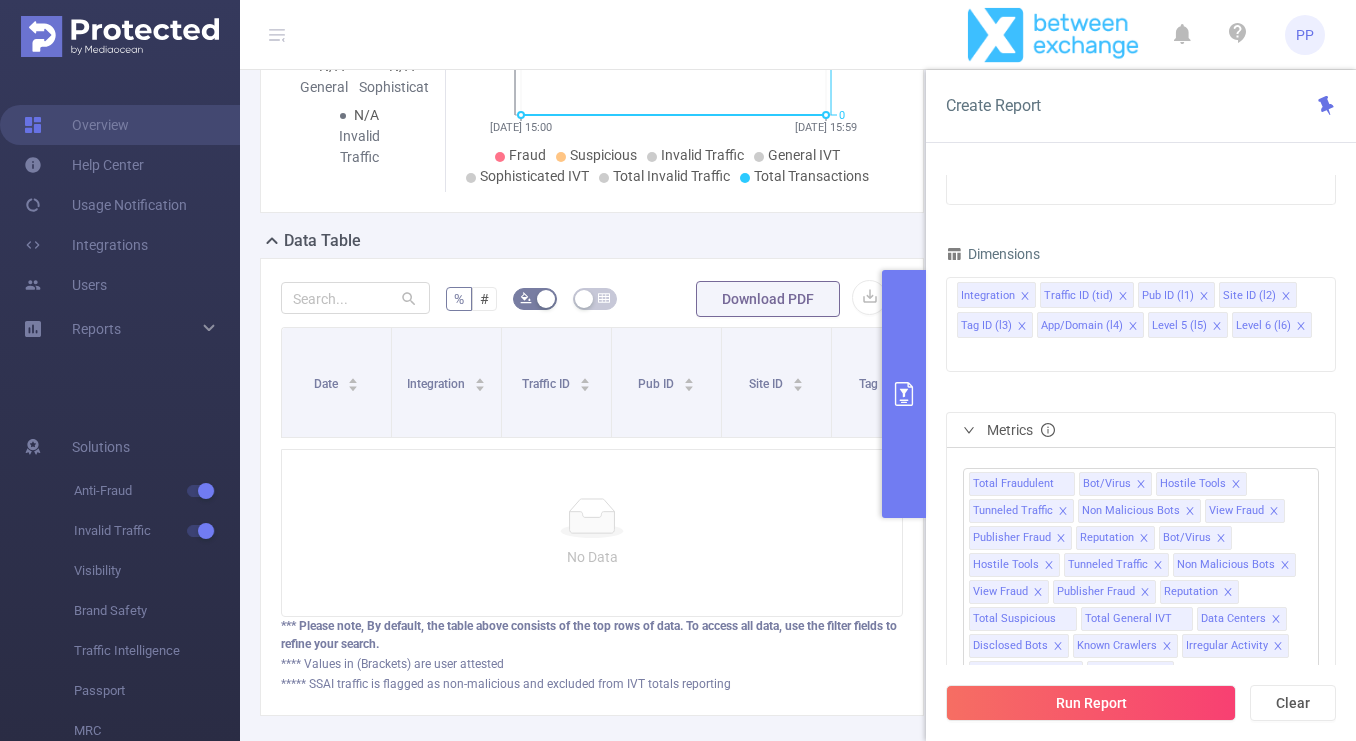 click at bounding box center (904, 394) 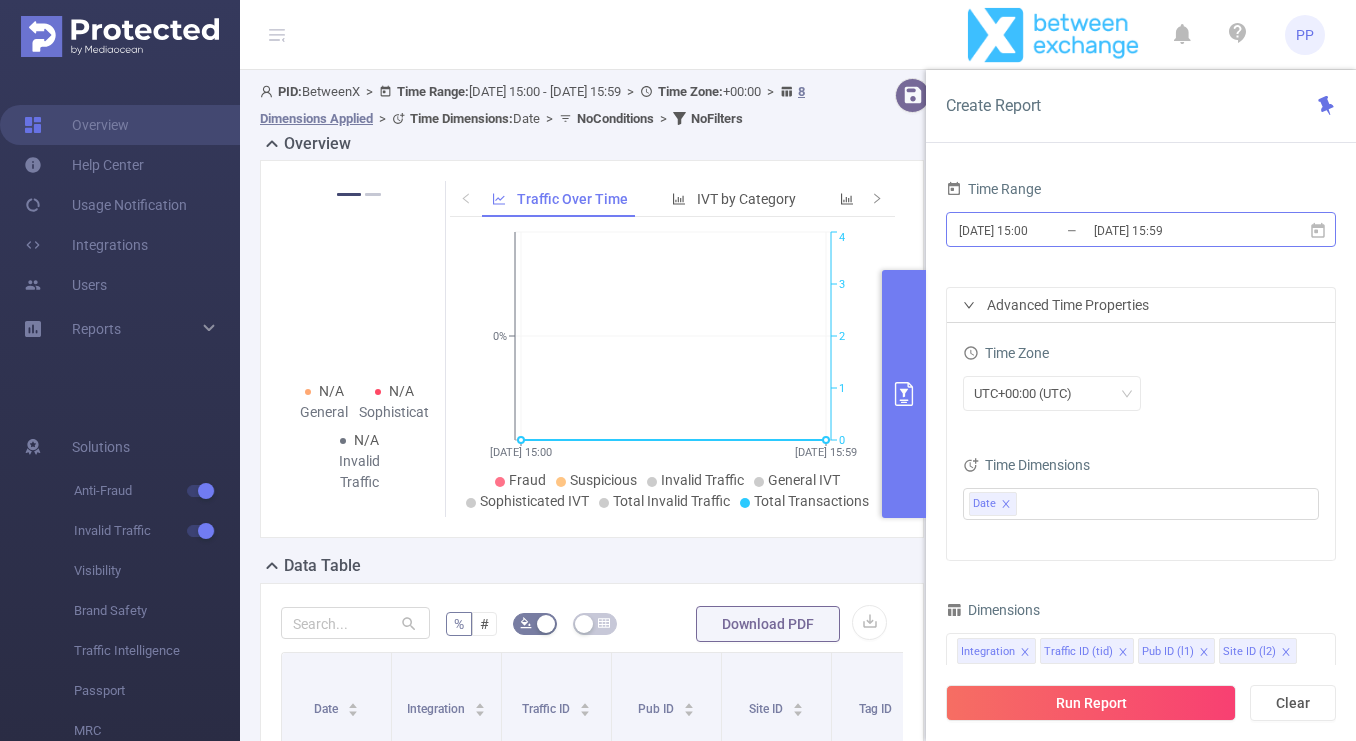 click on "[DATE] 15:59" at bounding box center [1173, 230] 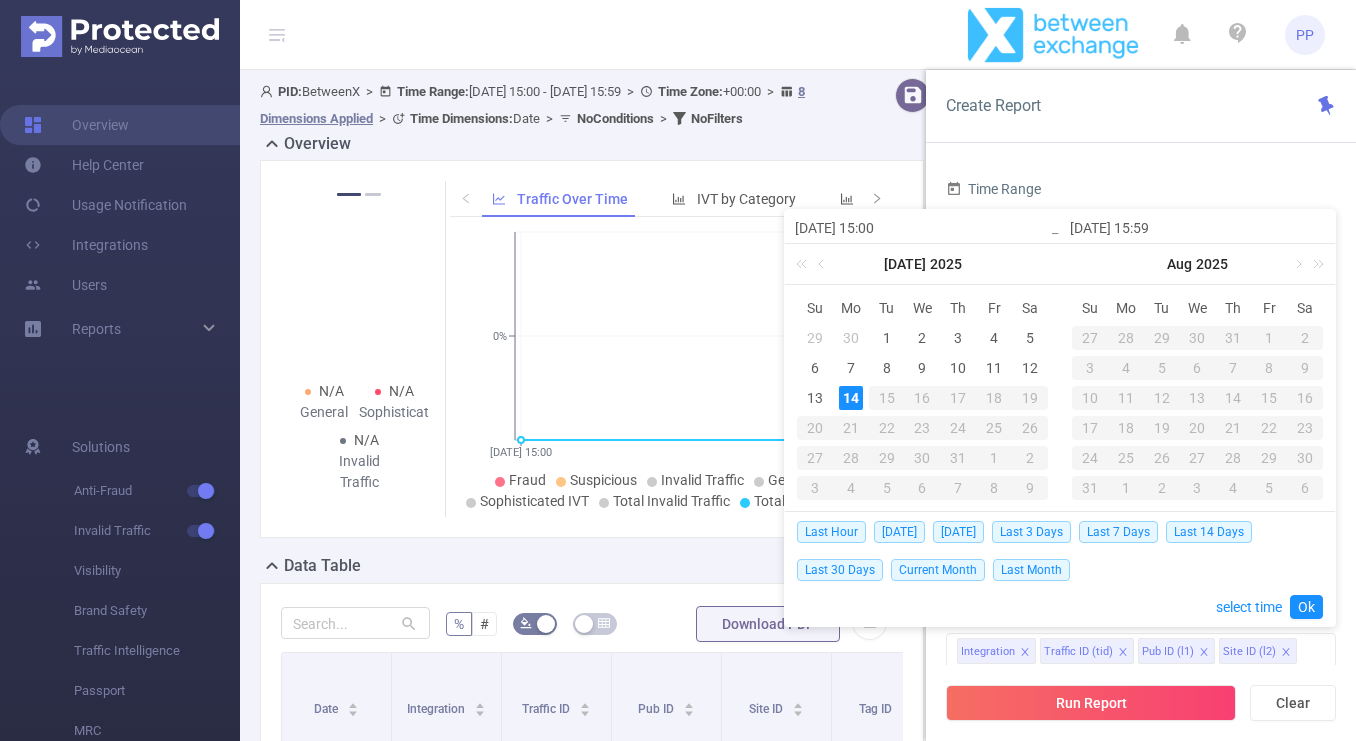 click on "11" at bounding box center [994, 368] 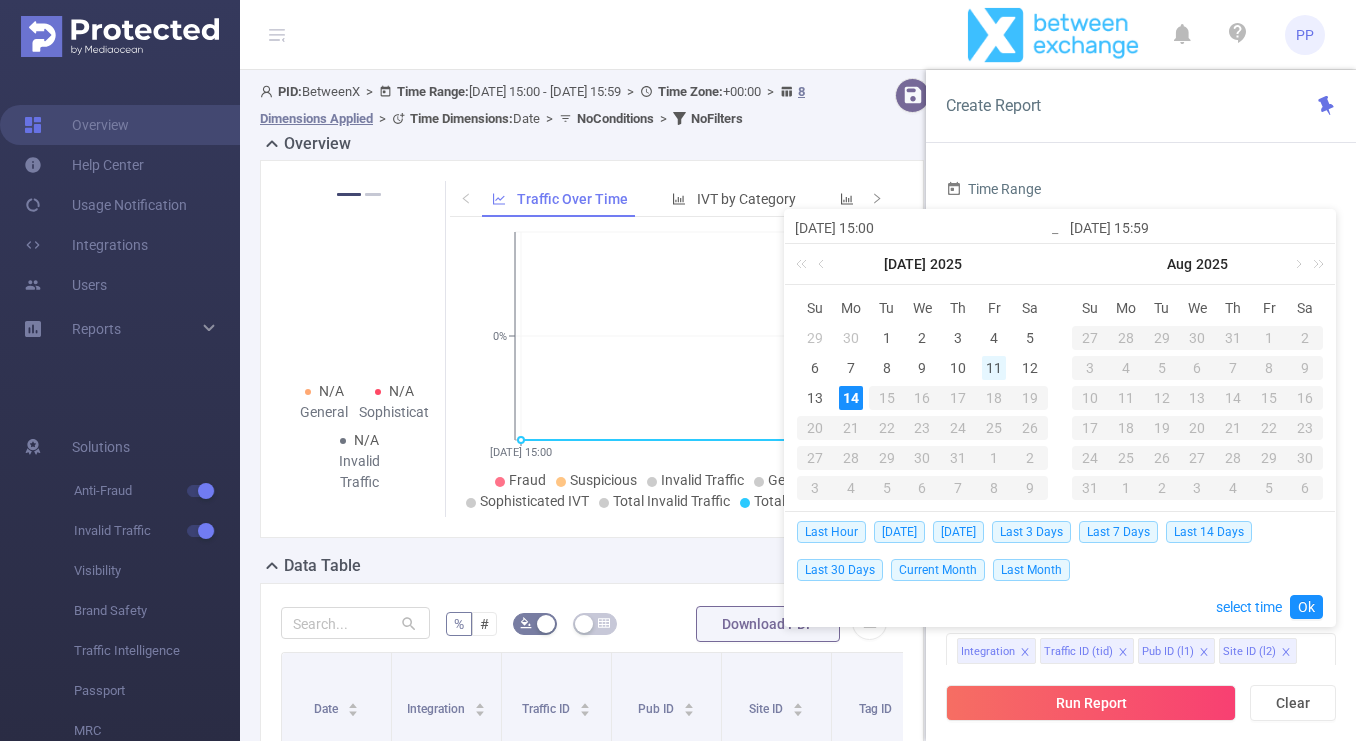 click on "11" at bounding box center [994, 368] 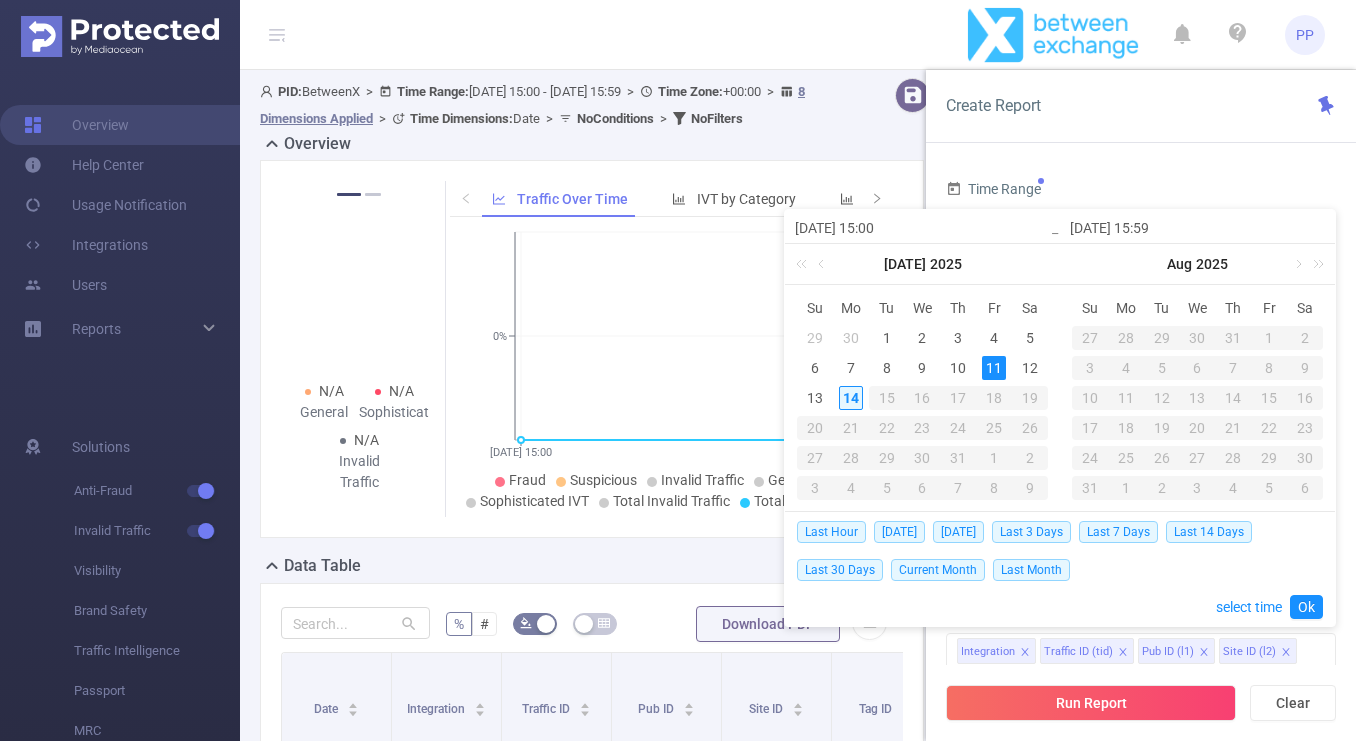 click on "14" at bounding box center [851, 398] 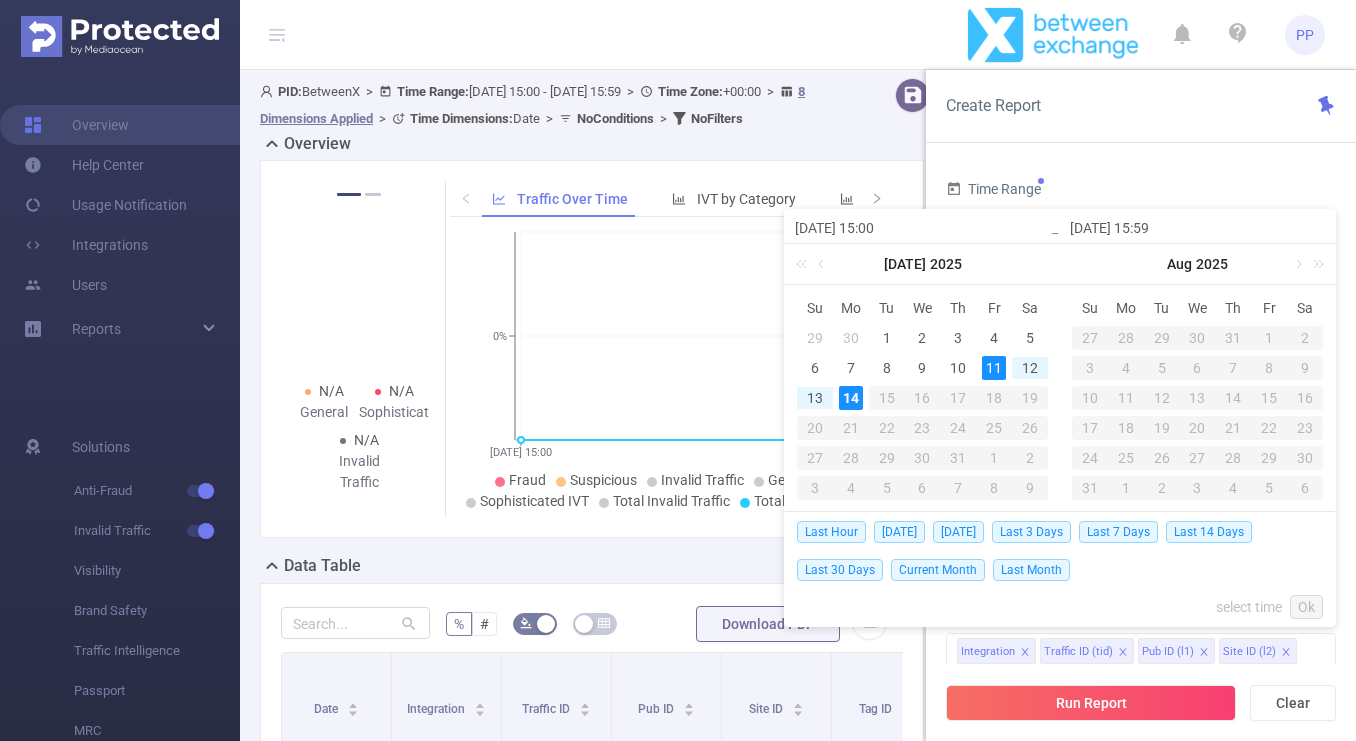 click on "11" at bounding box center (994, 368) 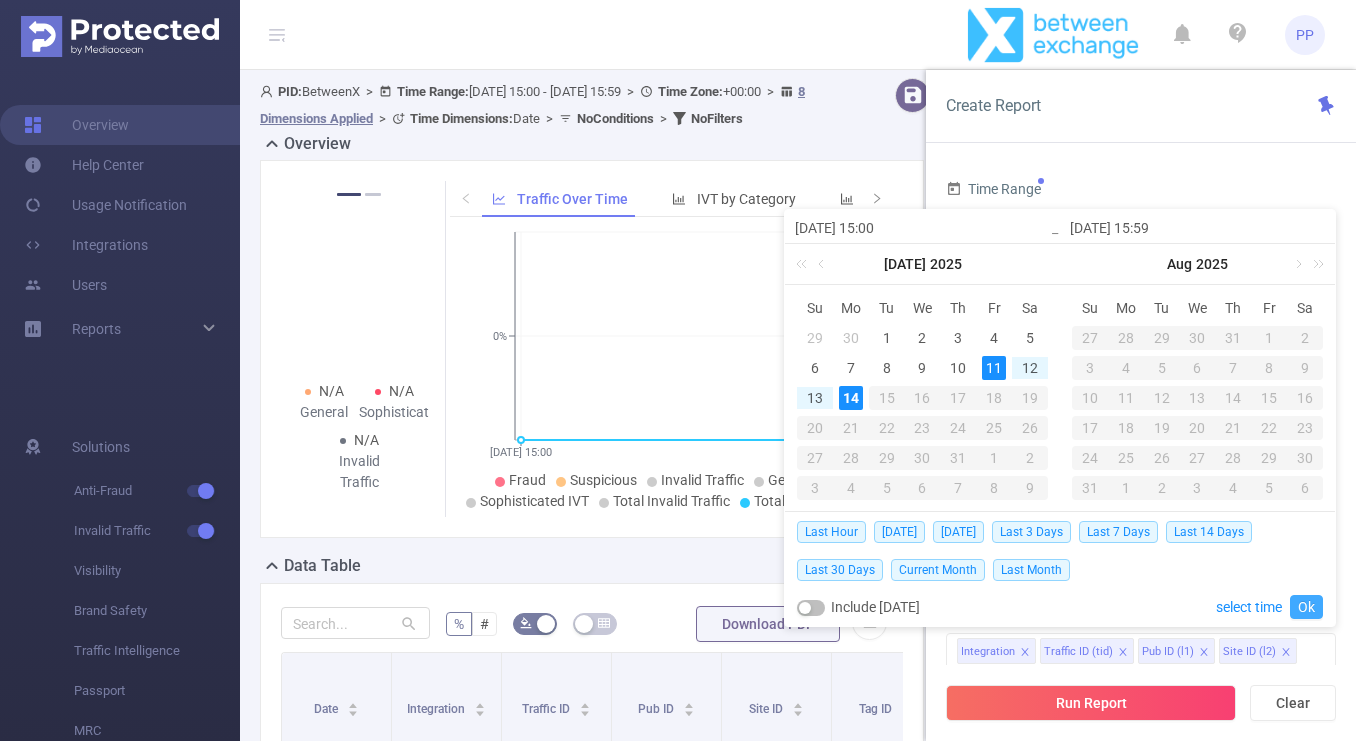 click on "Ok" at bounding box center (1306, 607) 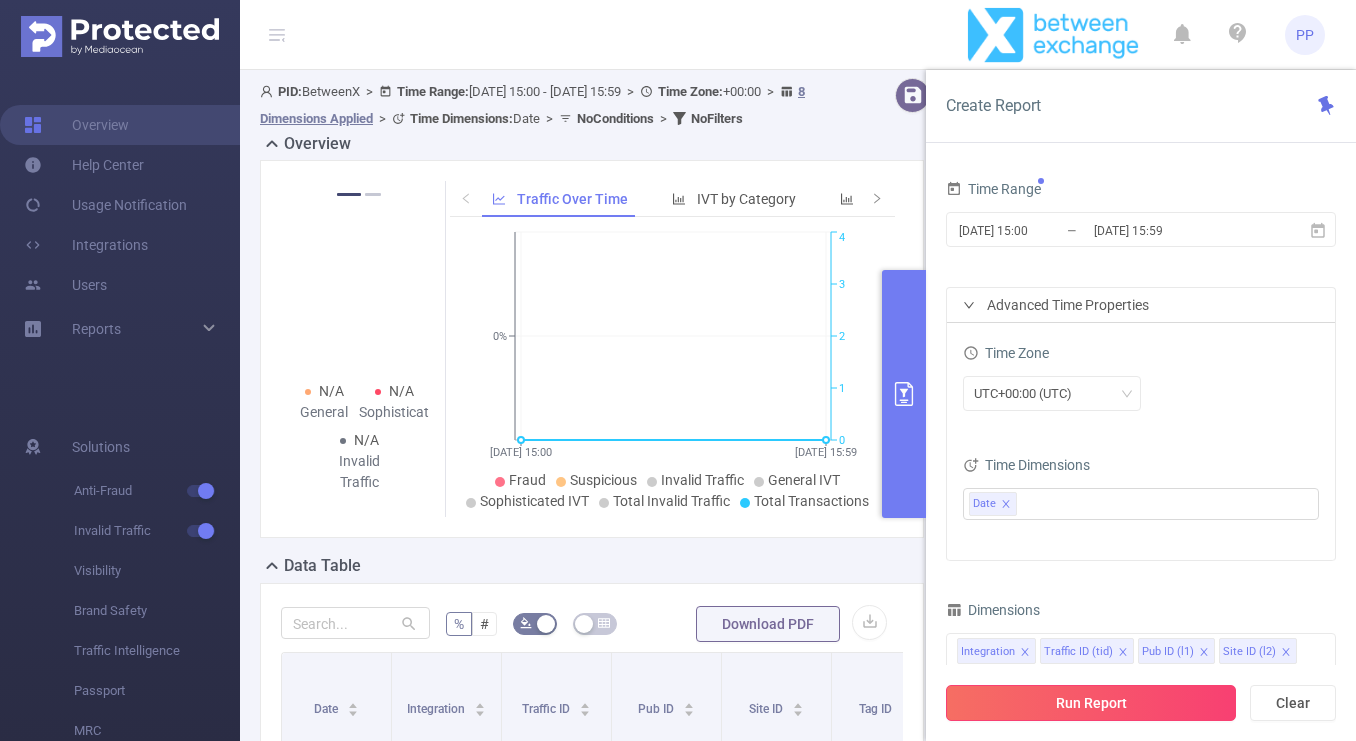 click on "Run Report" at bounding box center [1091, 703] 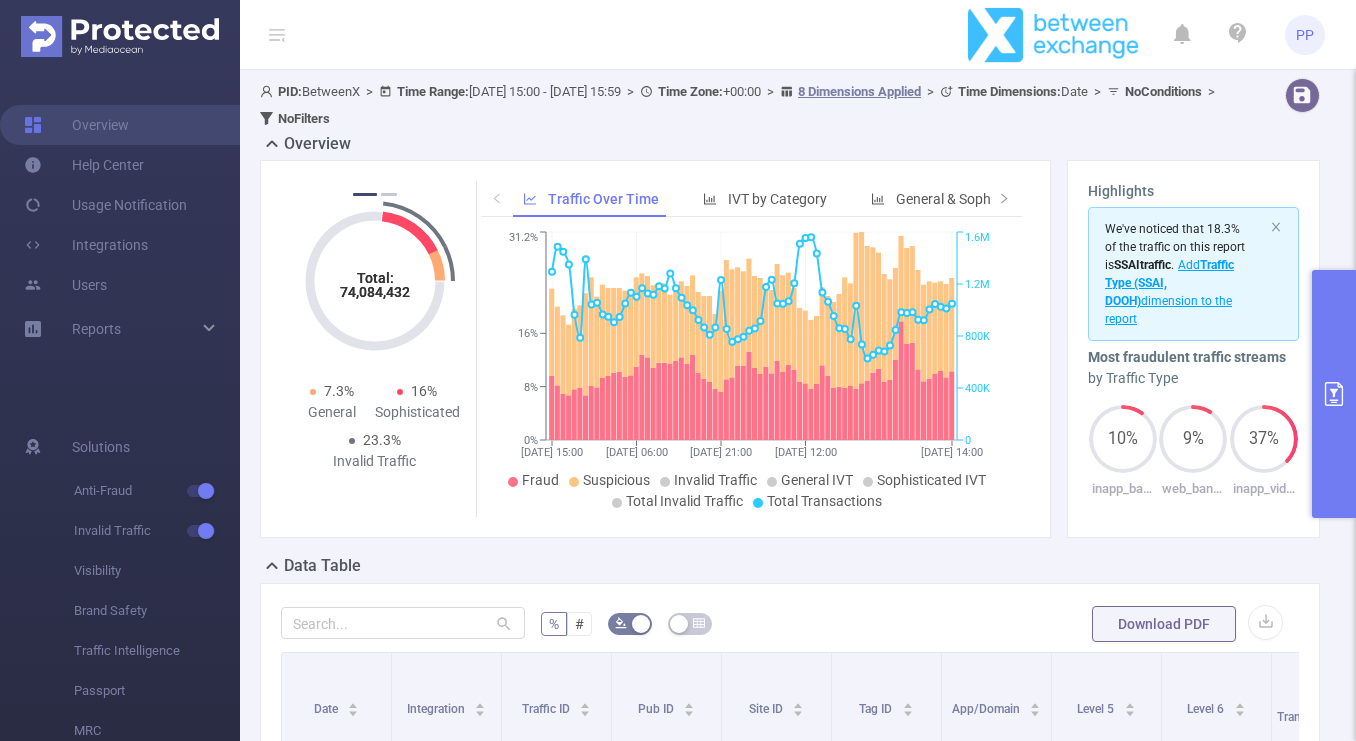 click on "Level 5" at bounding box center [1097, 709] 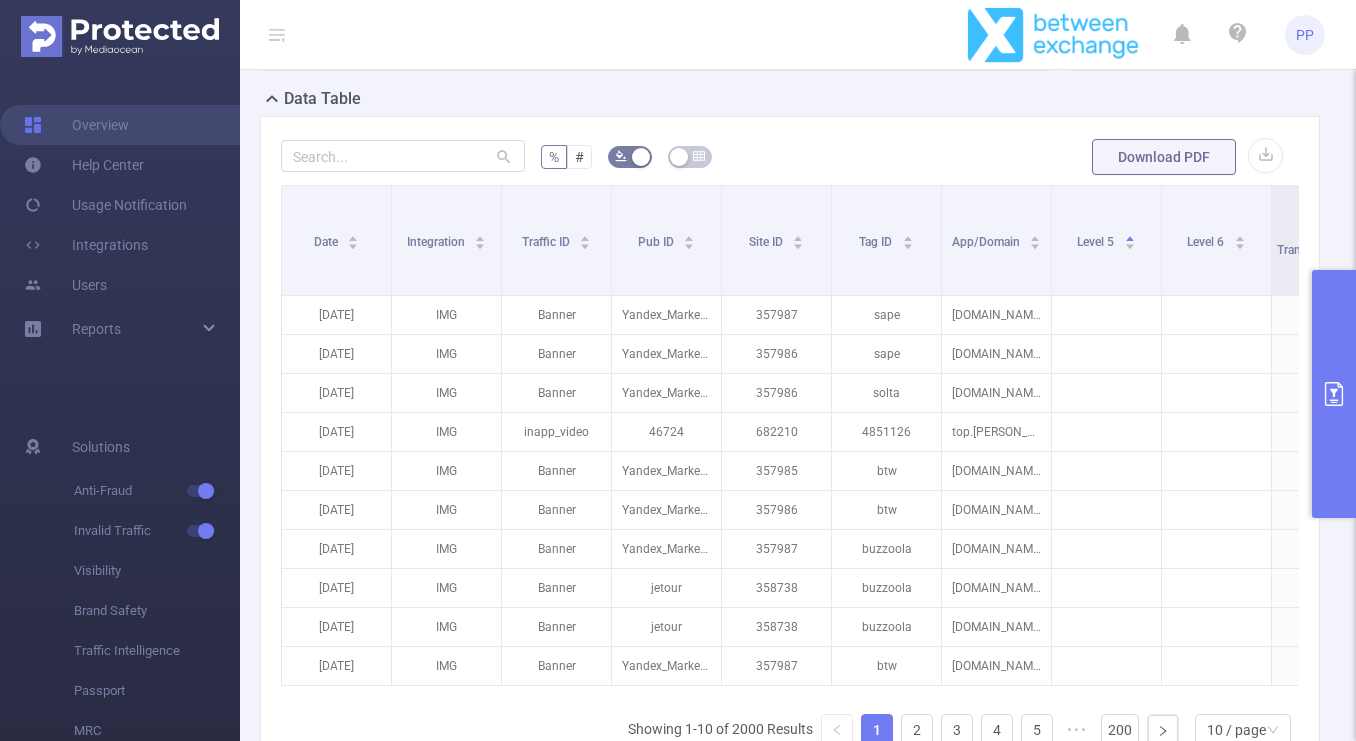 scroll, scrollTop: 553, scrollLeft: 0, axis: vertical 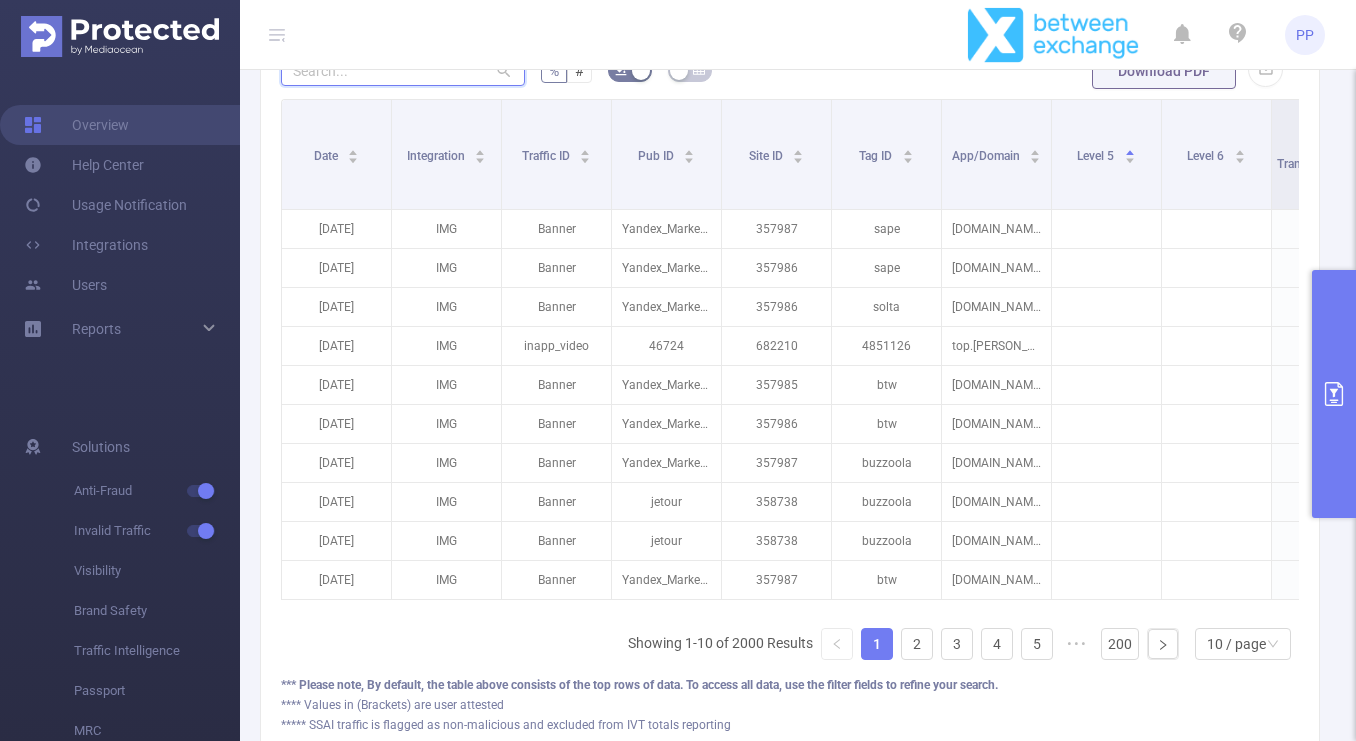 click at bounding box center (403, 70) 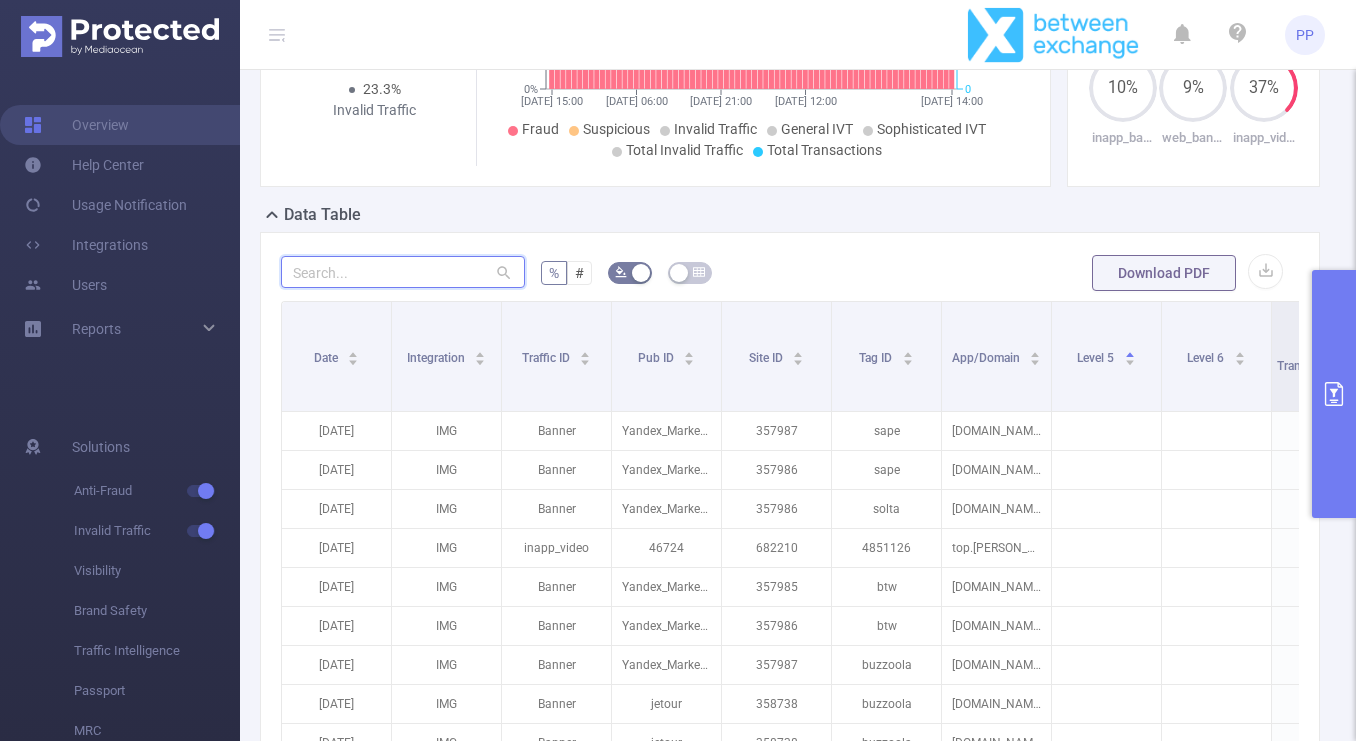 scroll, scrollTop: 242, scrollLeft: 0, axis: vertical 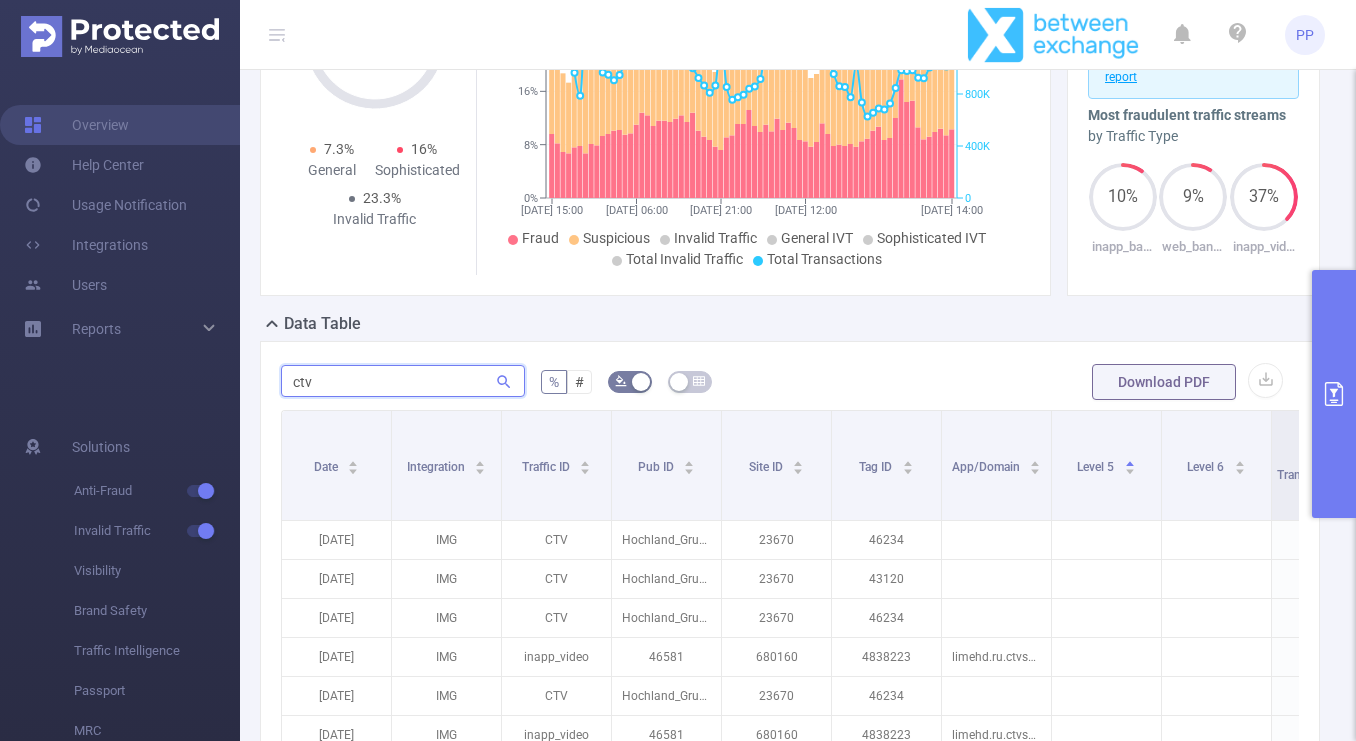 type on "ctv" 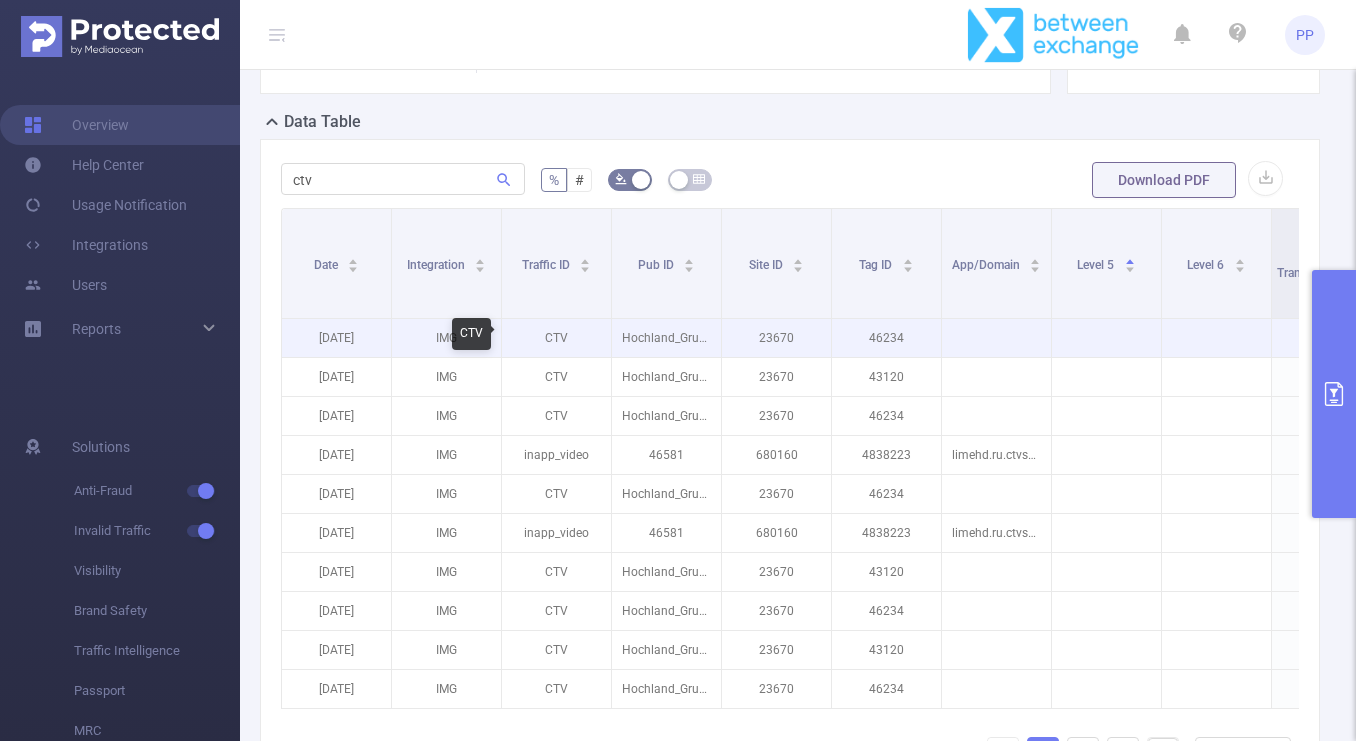 click on "CTV" at bounding box center [556, 338] 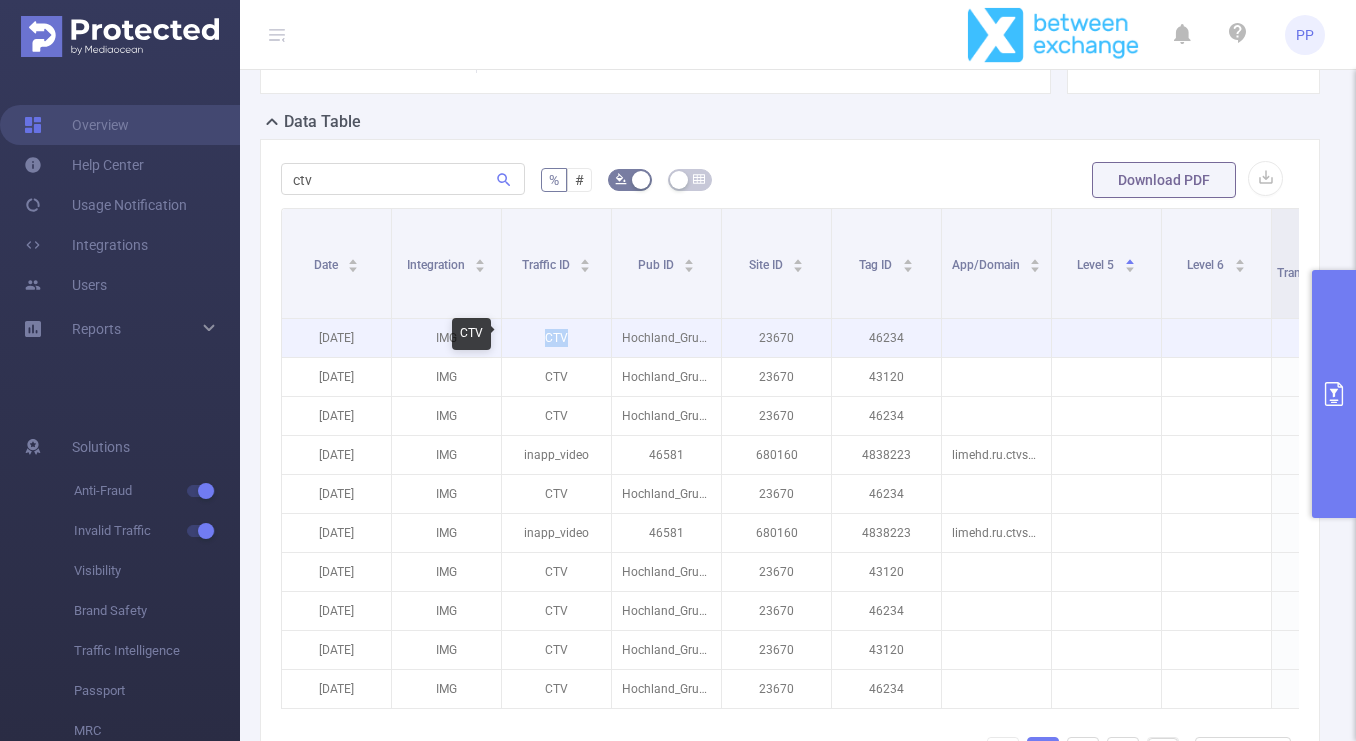 click on "CTV" at bounding box center [556, 338] 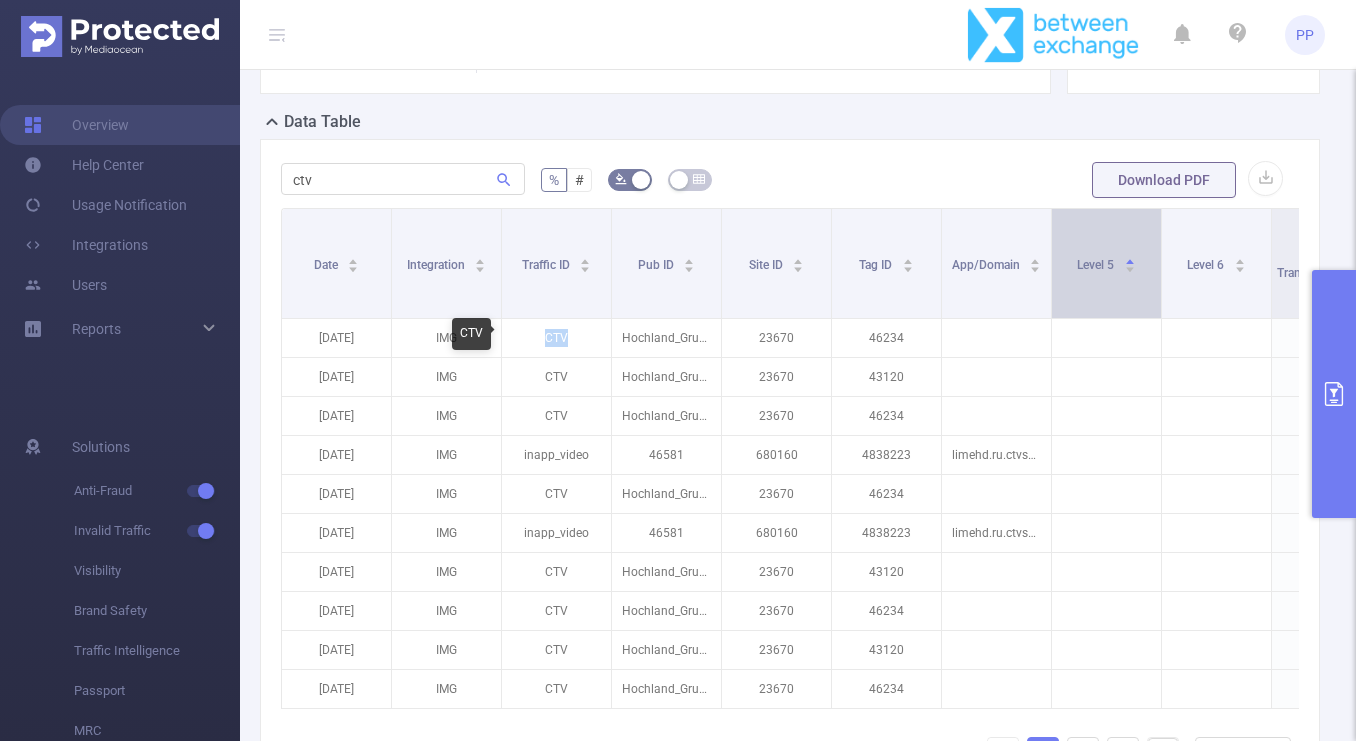 copy on "CTV" 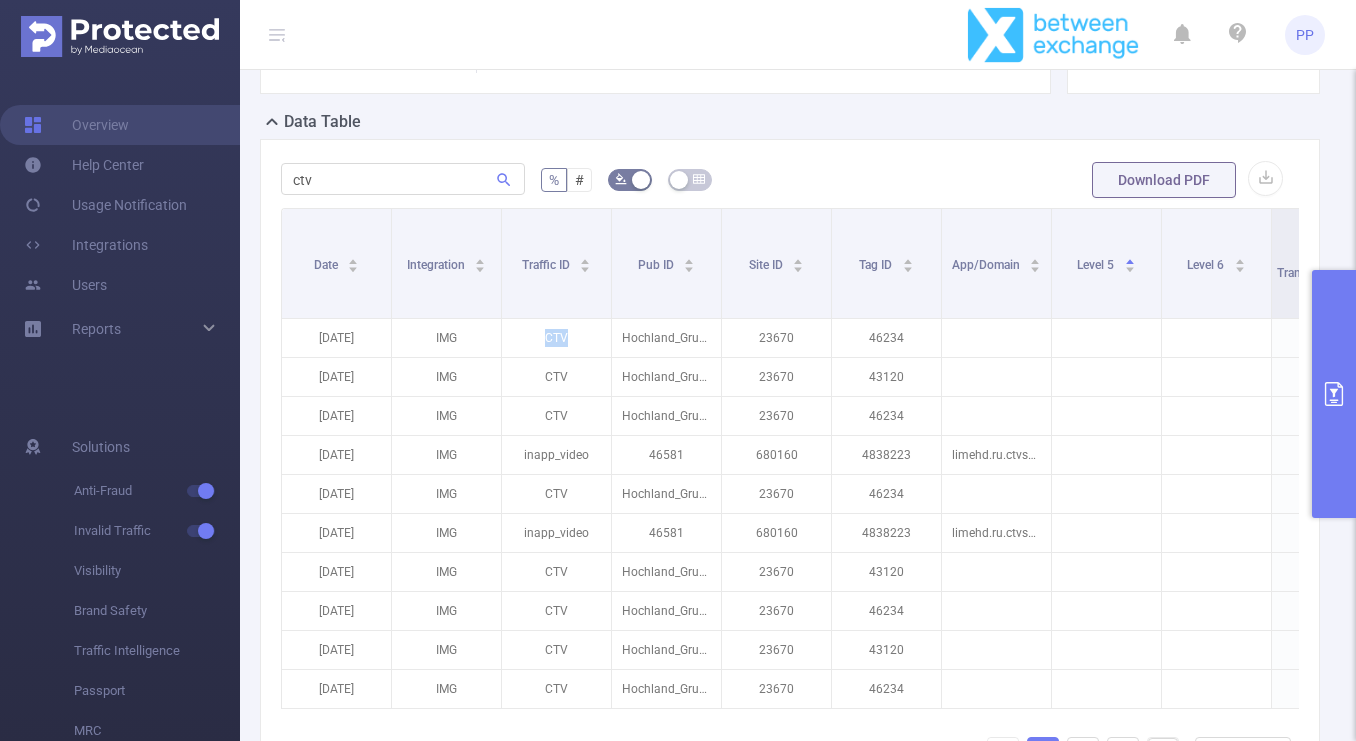 click at bounding box center (1334, 394) 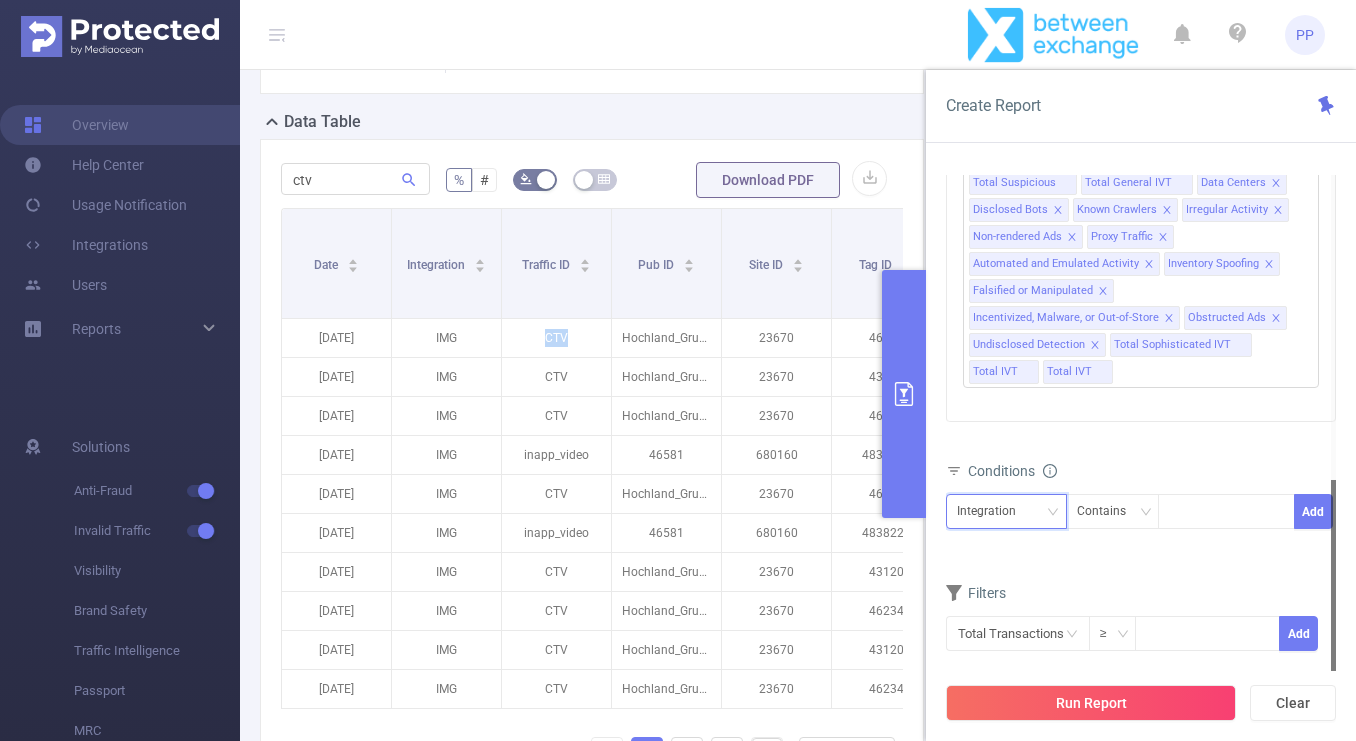 click on "Integration" at bounding box center [993, 511] 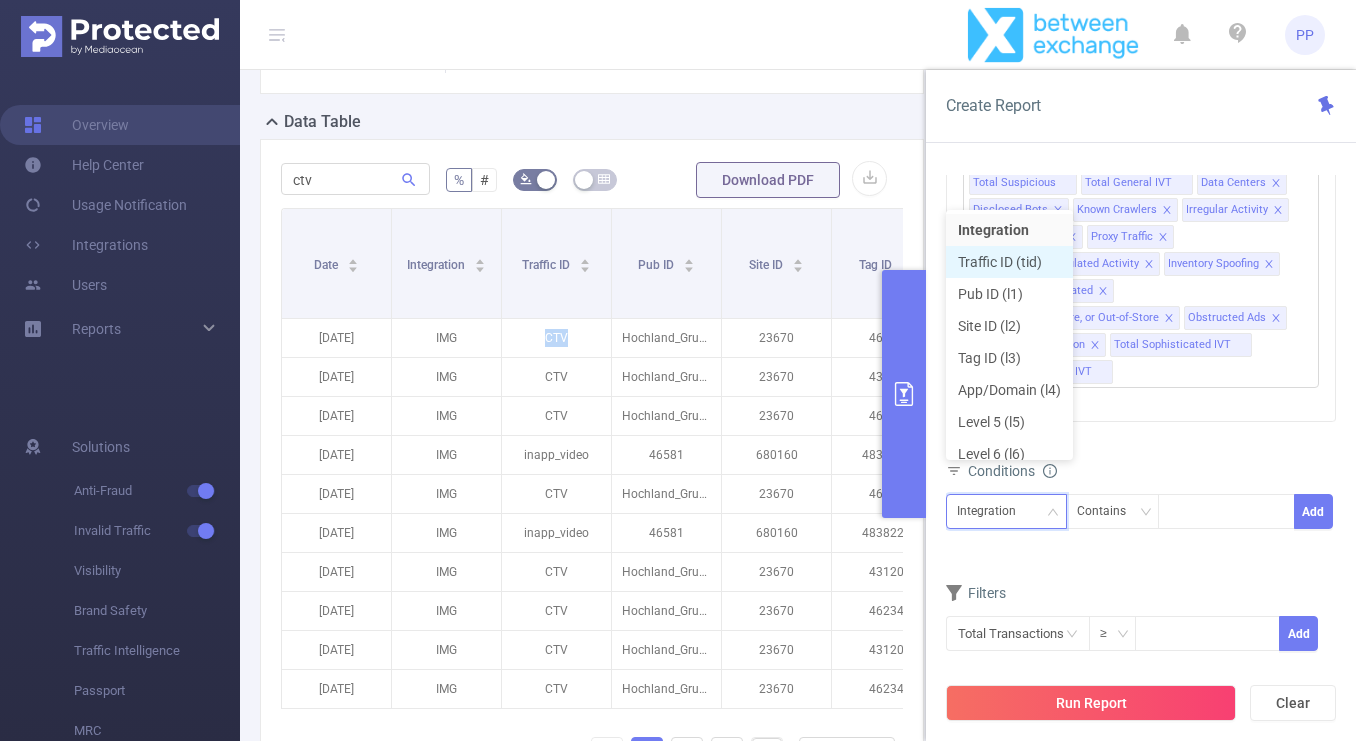 click on "Traffic ID (tid)" at bounding box center [1009, 262] 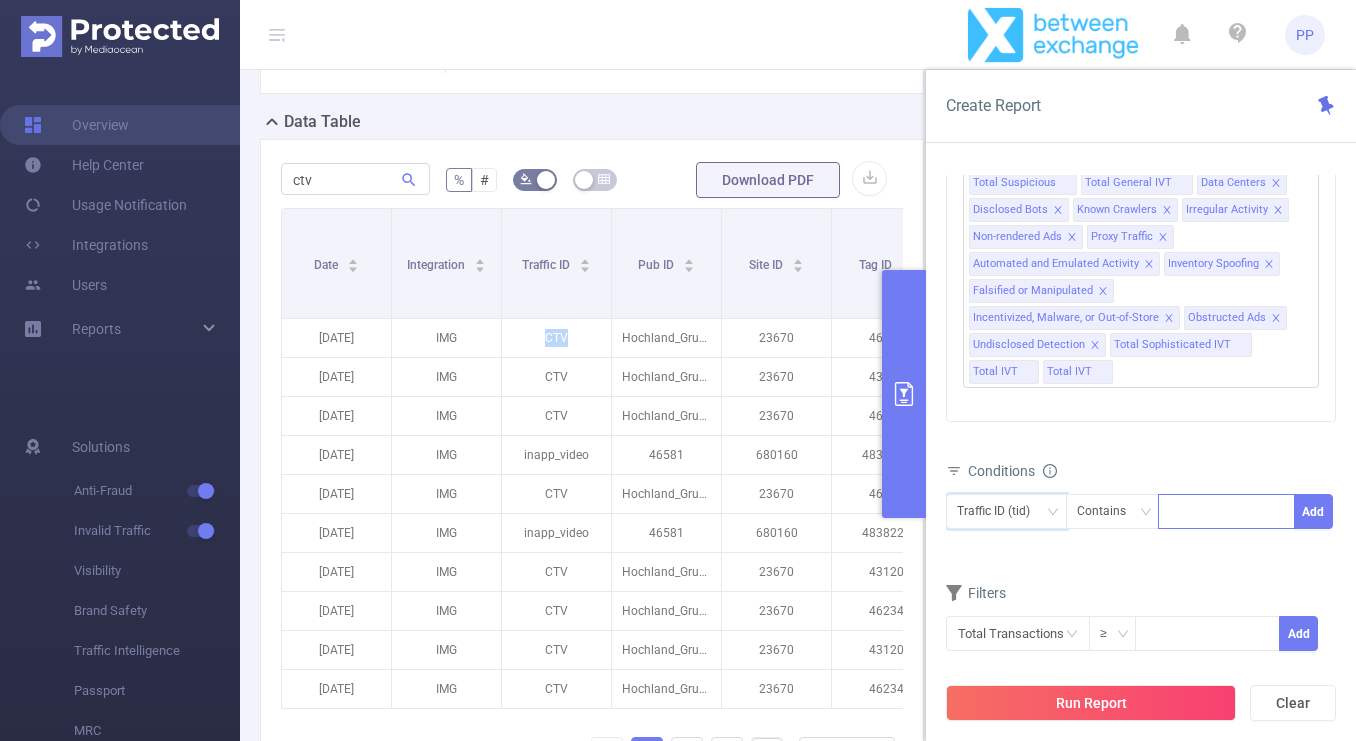 click at bounding box center (1226, 511) 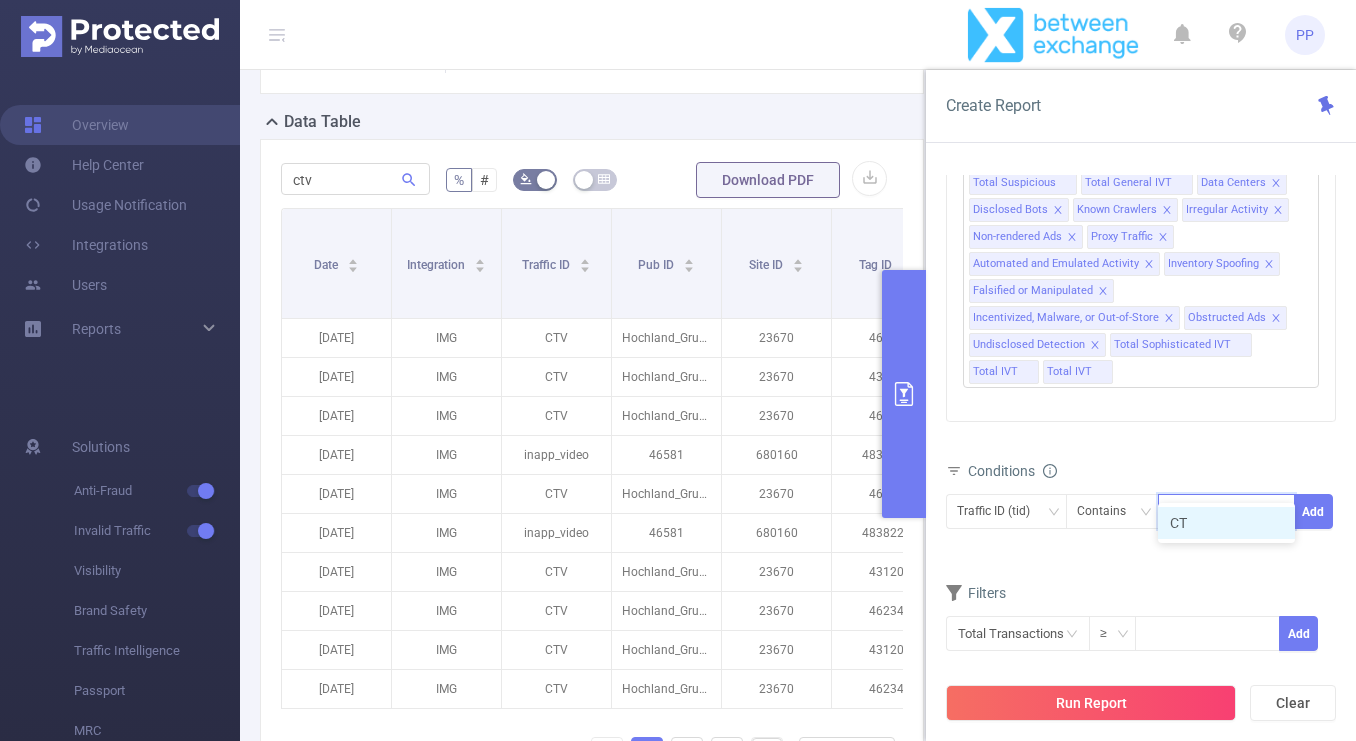 type on "CTV" 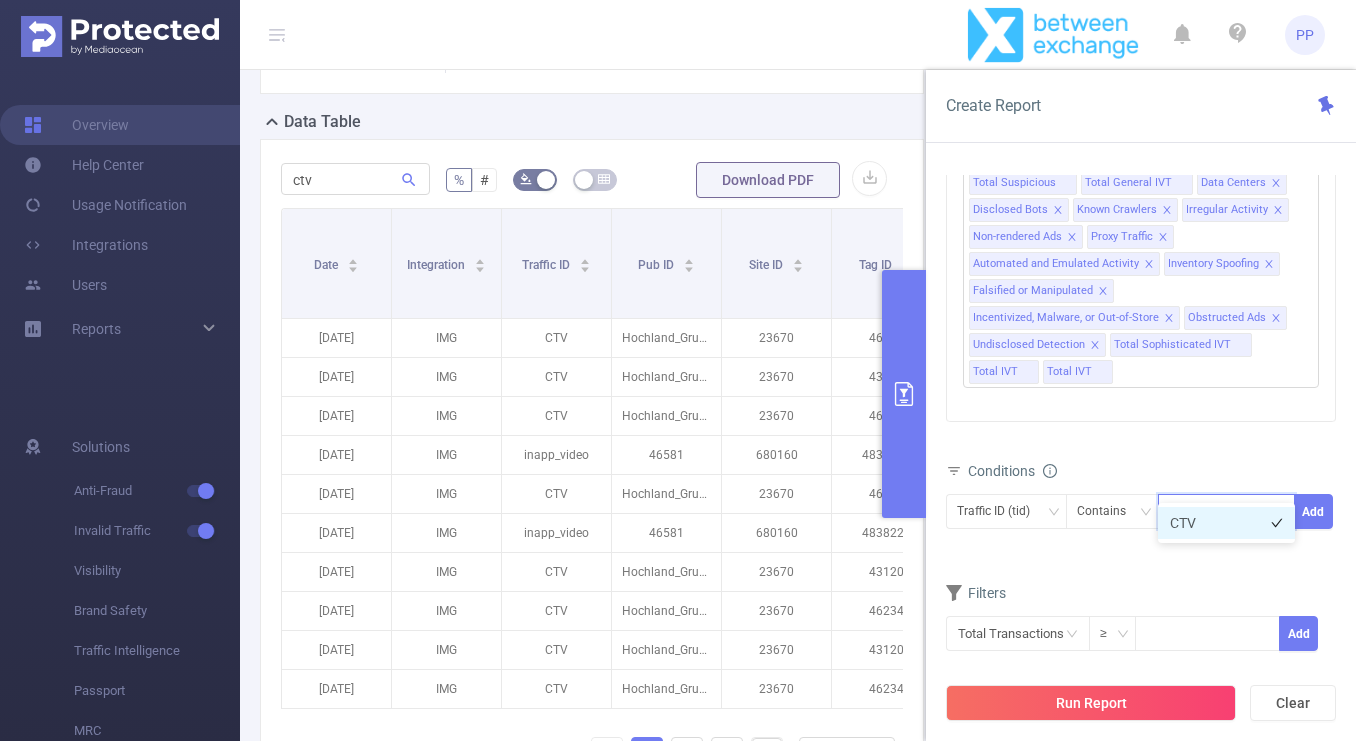 click on "CTV" at bounding box center (1226, 523) 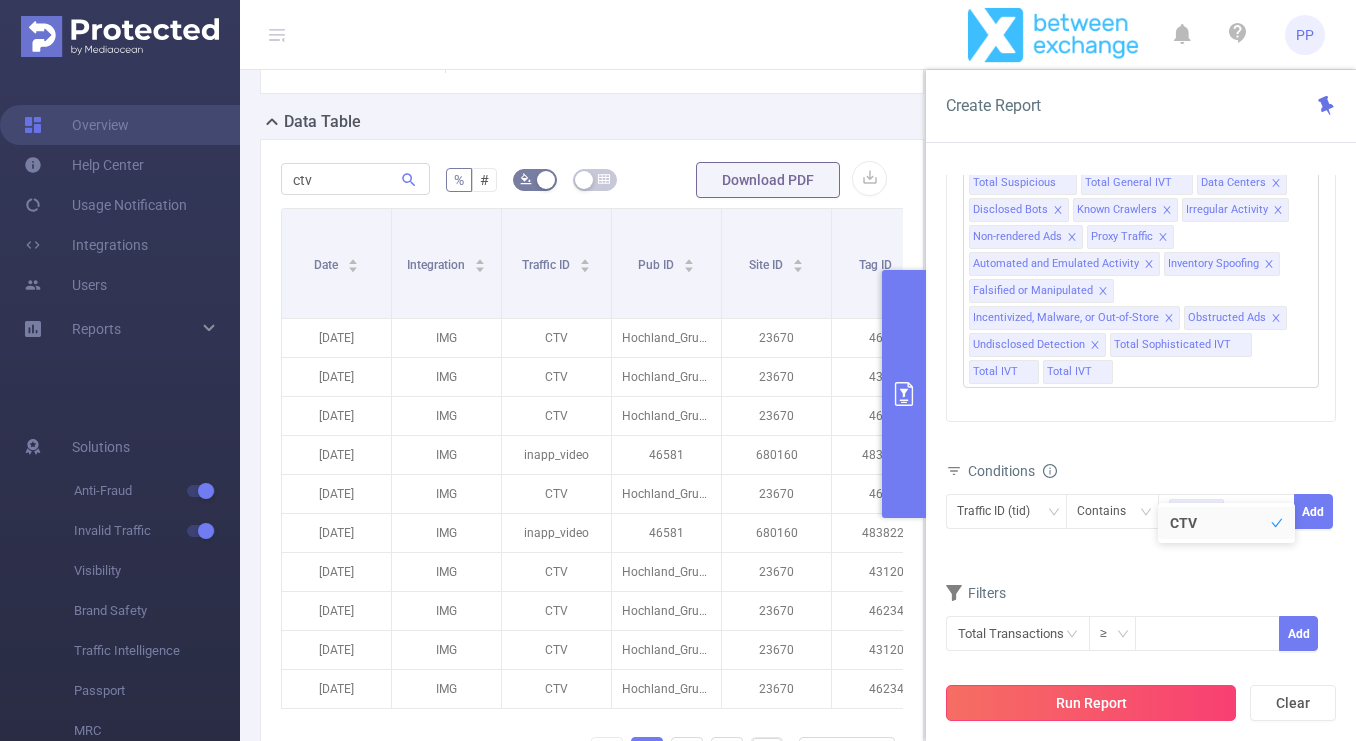 click on "Run Report" at bounding box center (1091, 703) 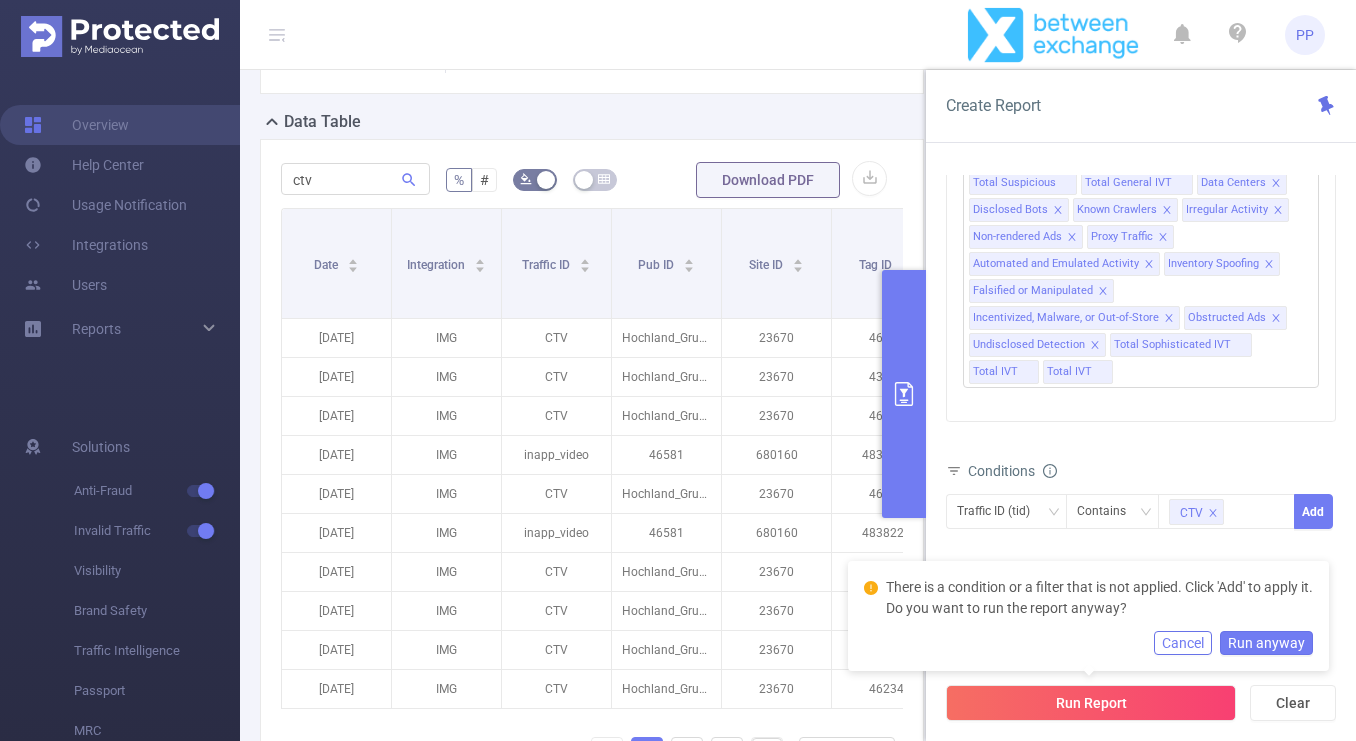 click on "Time Range [DATE] 15:00   _   [DATE] 15:59 Advanced Time Properties    Time Zone UTC+00:00 (UTC)    Time Dimensions Date      Dimensions Integration Traffic ID (tid) Pub ID (l1) Site ID (l2) Tag ID (l3) App/Domain (l4) Level 5 (l5) Level 6 (l6)   Metrics Total Fraudulent Bot/Virus Hostile Tools Tunneled Traffic Non Malicious Bots View Fraud Publisher Fraud Reputation Bot/Virus Hostile Tools Tunneled Traffic Non Malicious Bots View Fraud Publisher Fraud Reputation Total Suspicious Total General IVT Data Centers Disclosed Bots Known Crawlers Irregular Activity Non-rendered Ads Proxy Traffic Automated and Emulated Activity Inventory Spoofing Falsified or Manipulated Incentivized, Malware, or Out-of-Store Obstructed Ads Undisclosed Detection Total Sophisticated IVT Total IVT Total IVT      Conditions  Traffic ID (tid) Contains CTV   Add    Filters Total Transactions ≥ Add" at bounding box center [1141, 465] 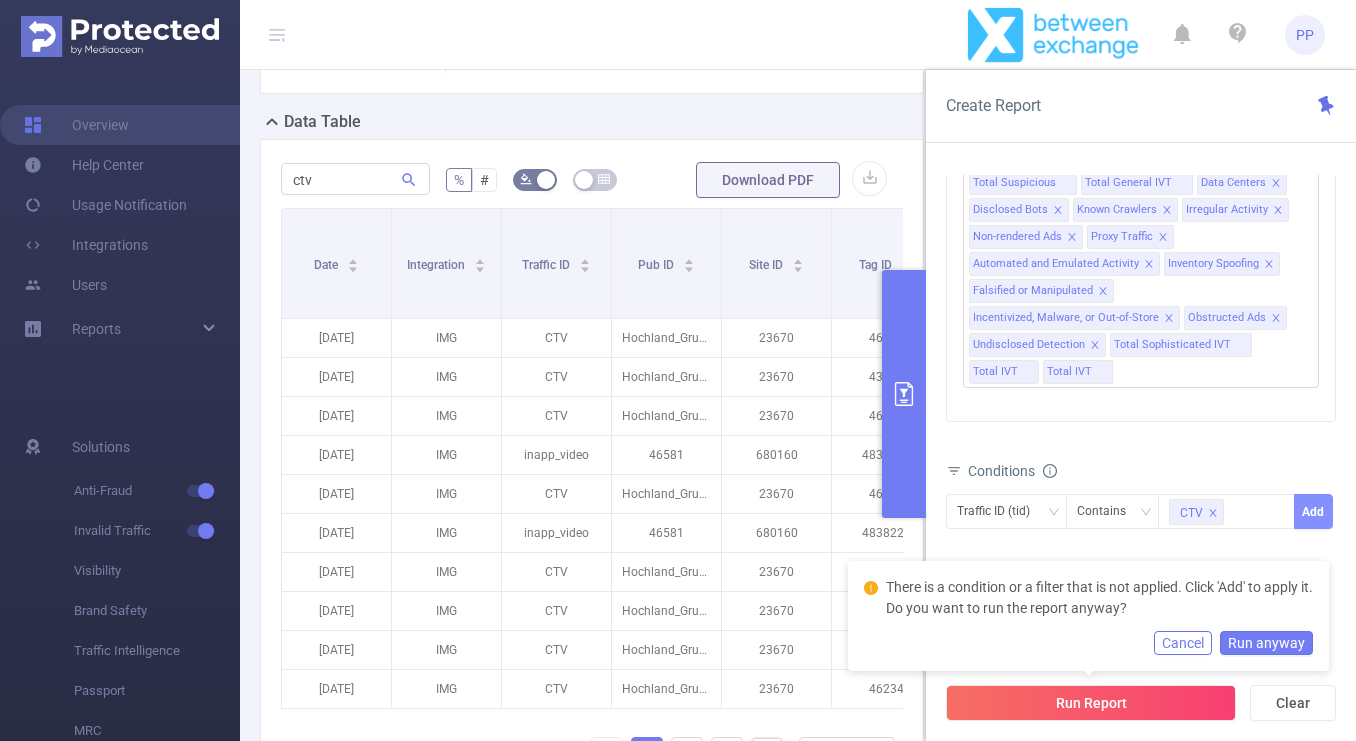 click on "Add" at bounding box center (1313, 511) 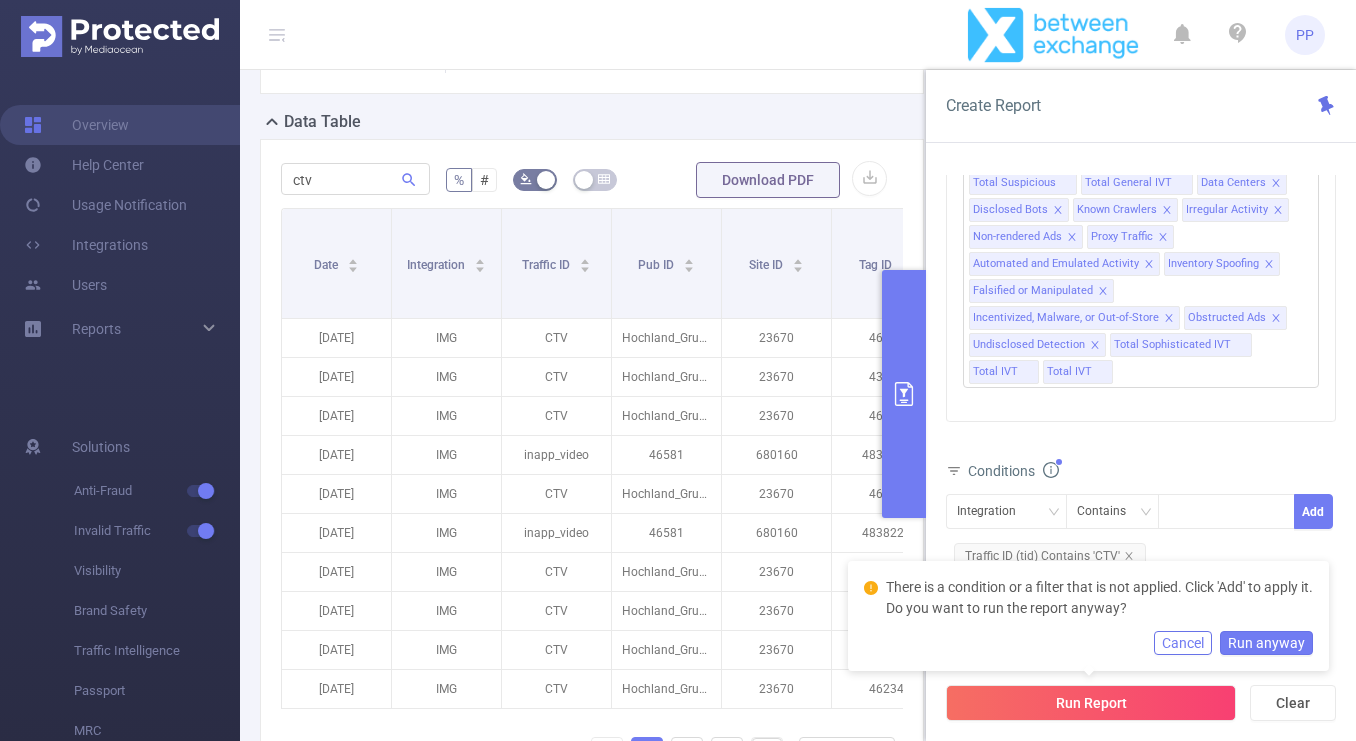 click on "Run anyway" at bounding box center [1266, 643] 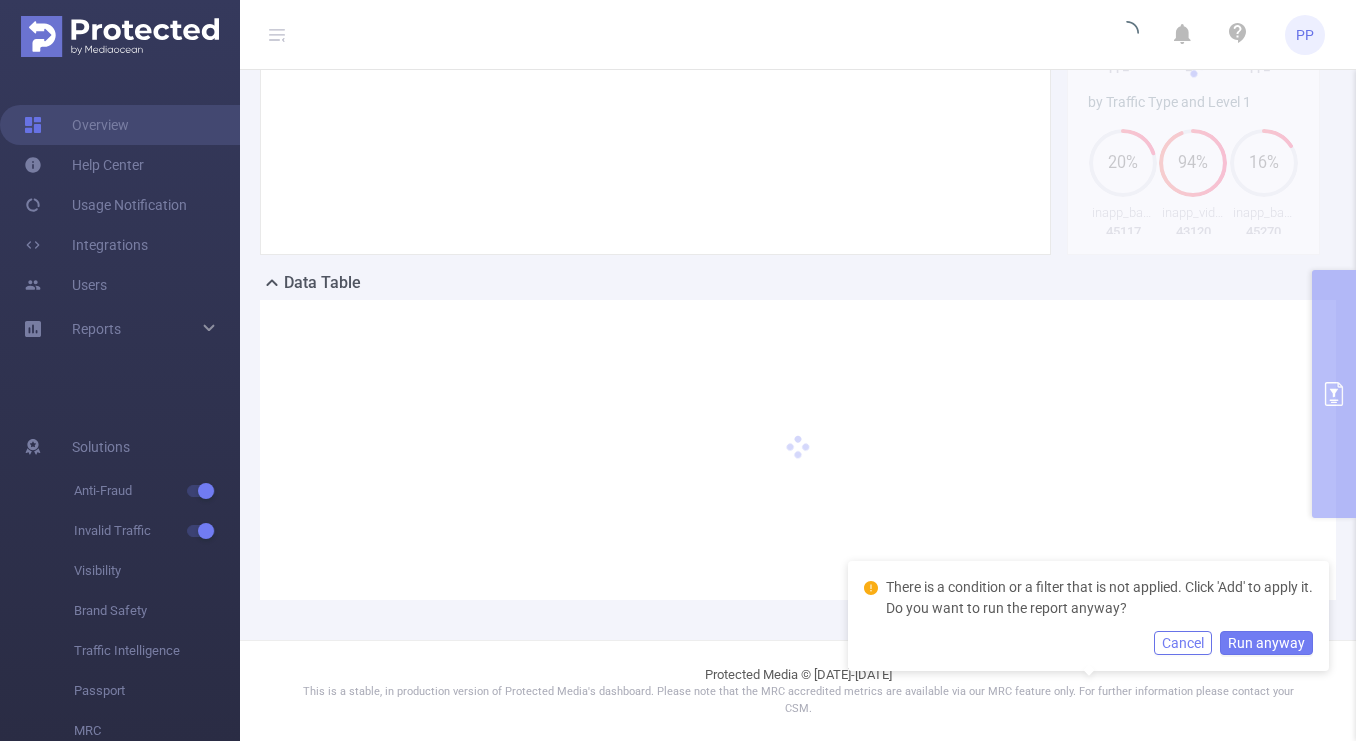 scroll, scrollTop: 266, scrollLeft: 0, axis: vertical 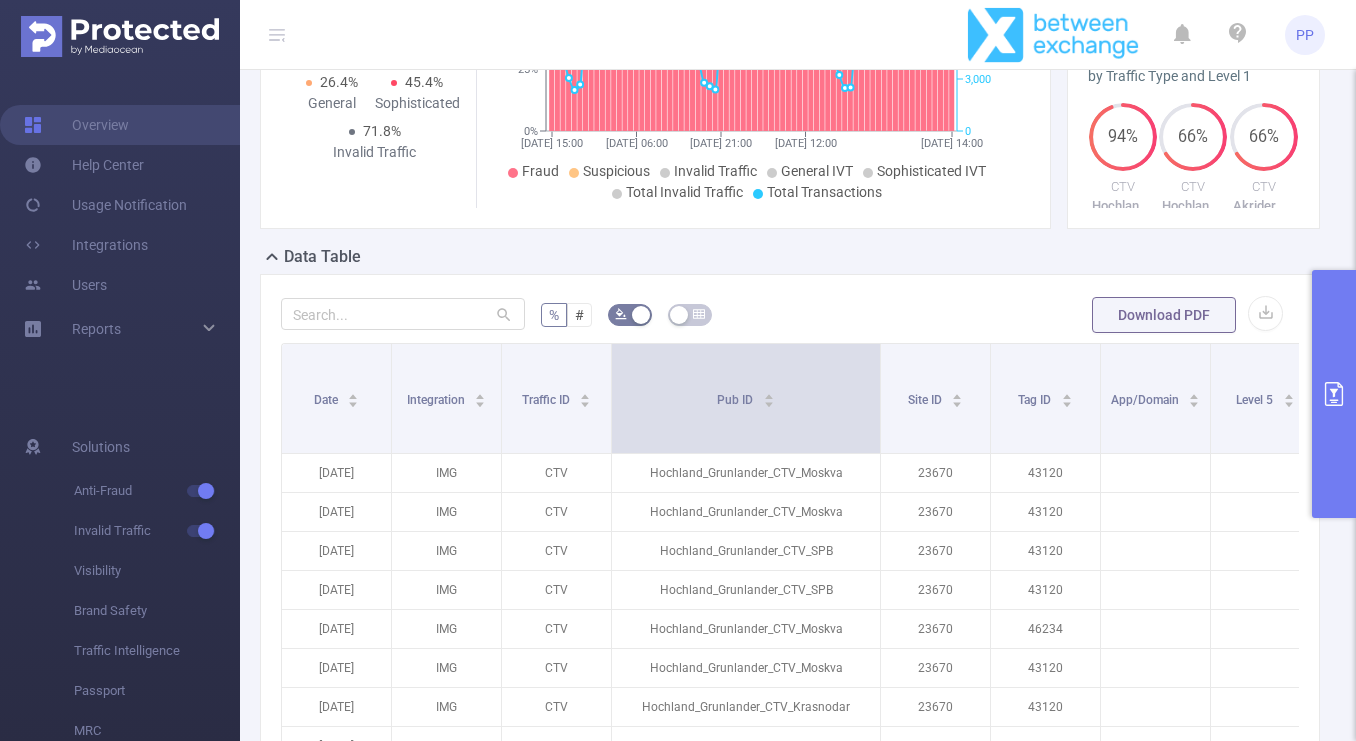 drag, startPoint x: 717, startPoint y: 377, endPoint x: 1010, endPoint y: 367, distance: 293.1706 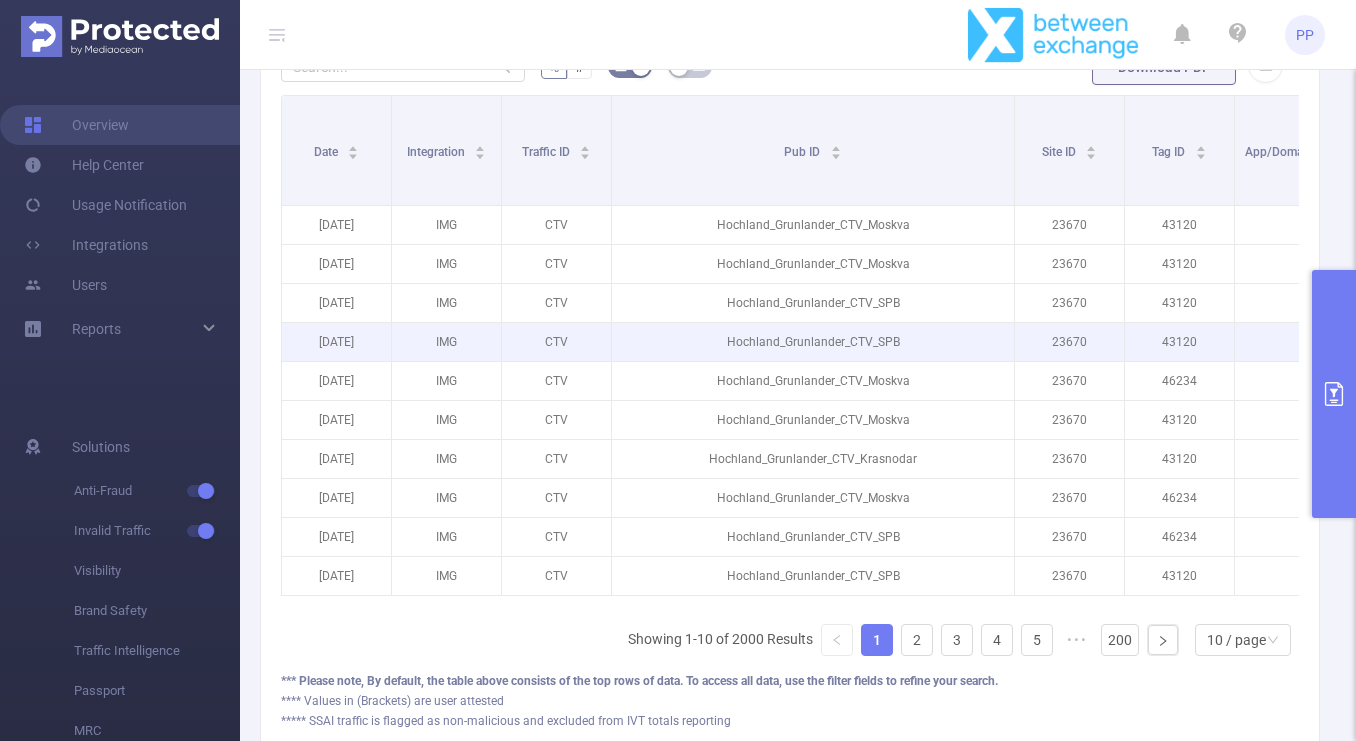scroll, scrollTop: 423, scrollLeft: 0, axis: vertical 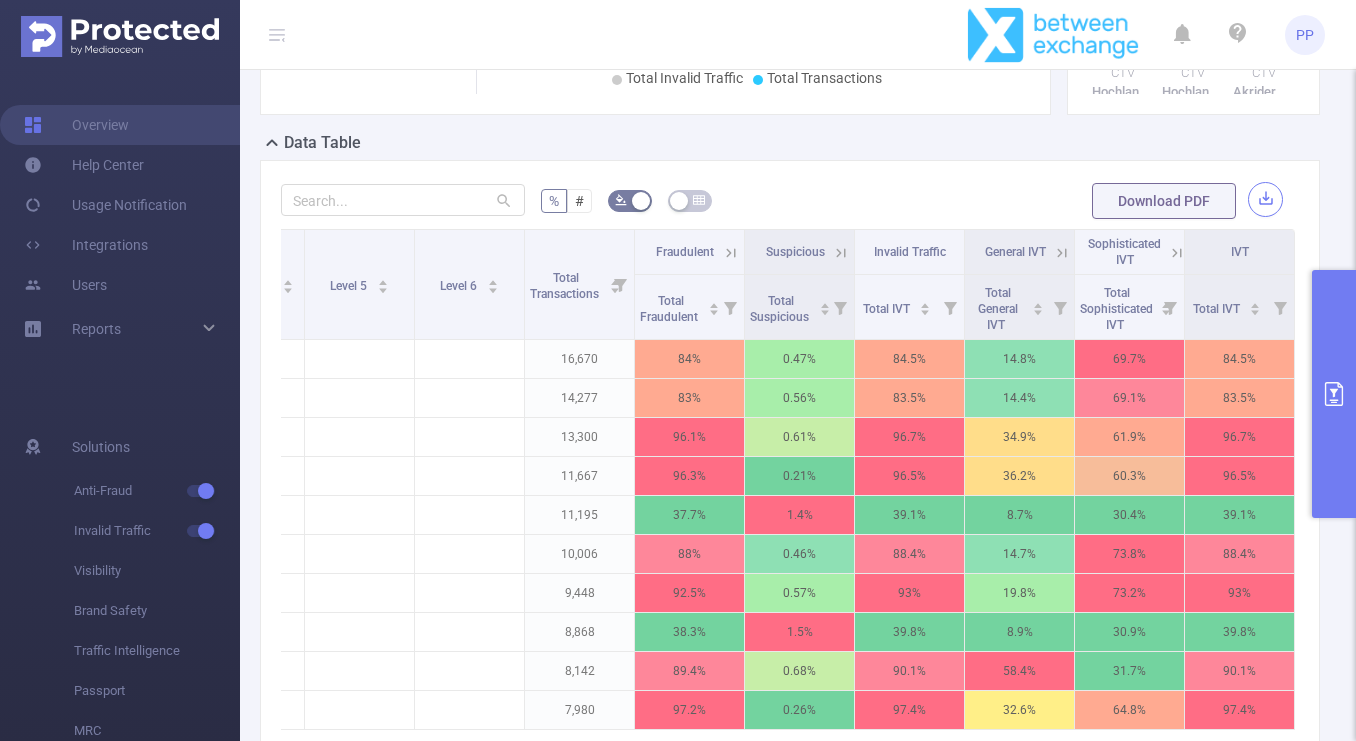 click at bounding box center (1265, 199) 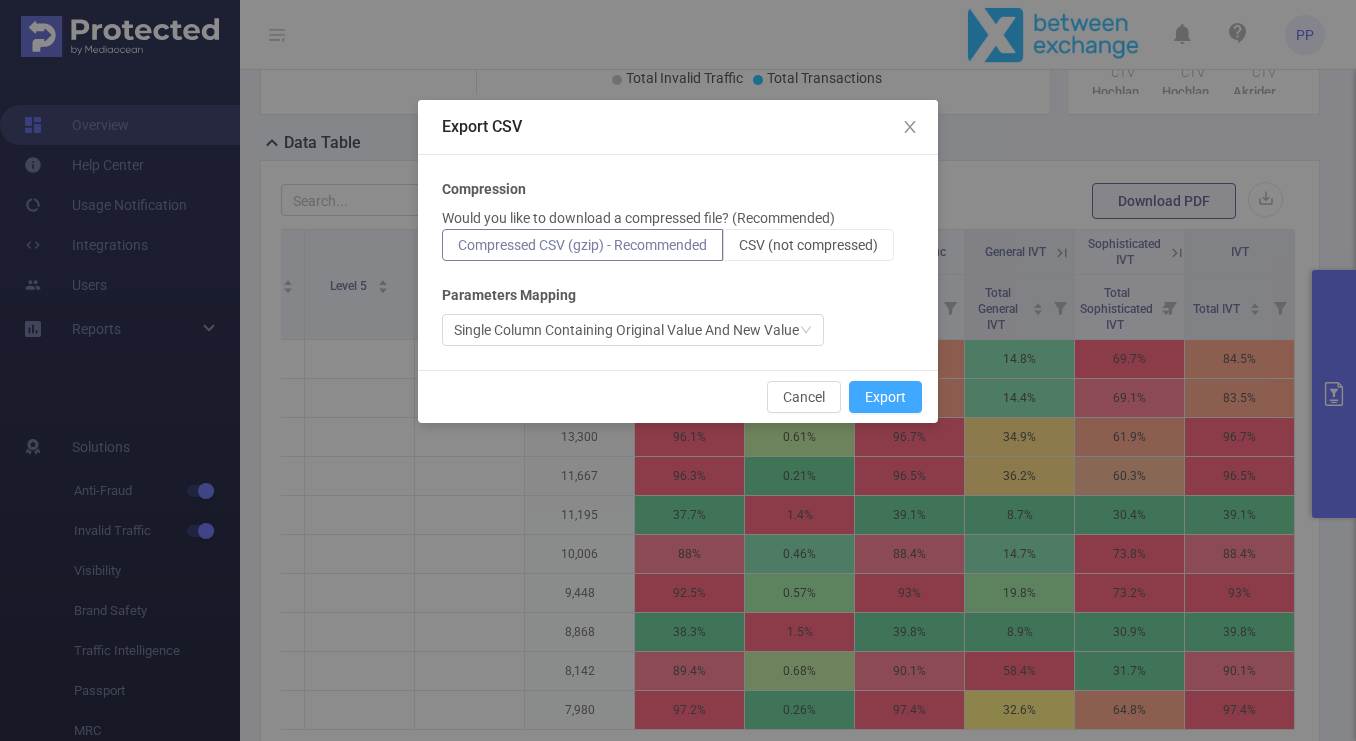 click on "Export" at bounding box center (885, 397) 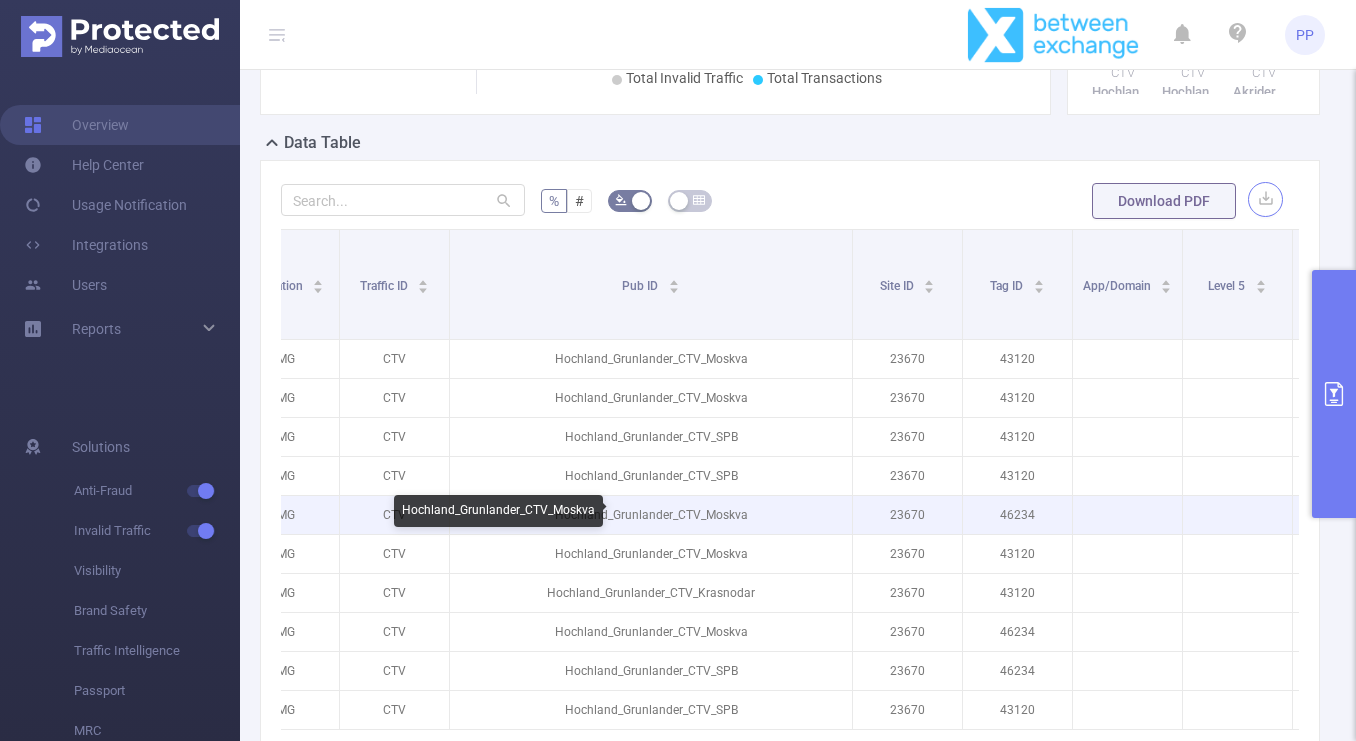 scroll, scrollTop: 0, scrollLeft: 164, axis: horizontal 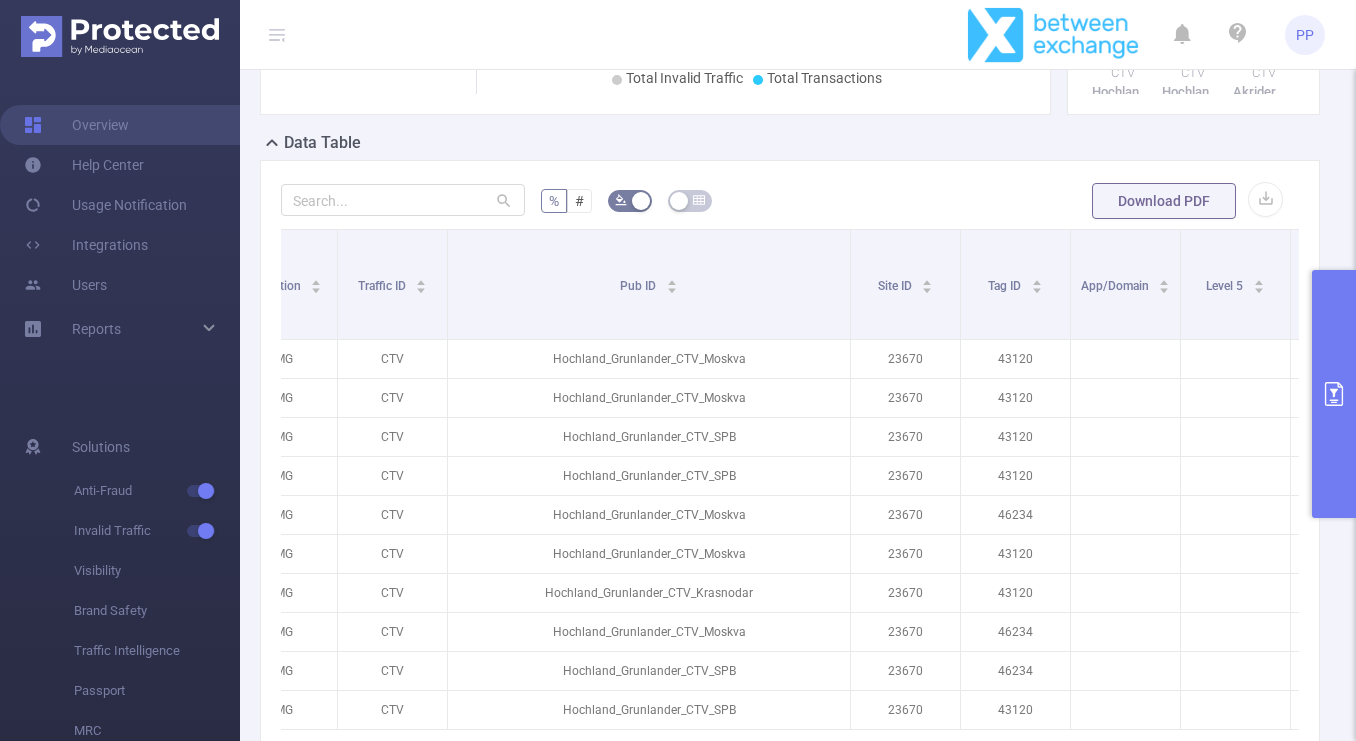 click at bounding box center (1334, 394) 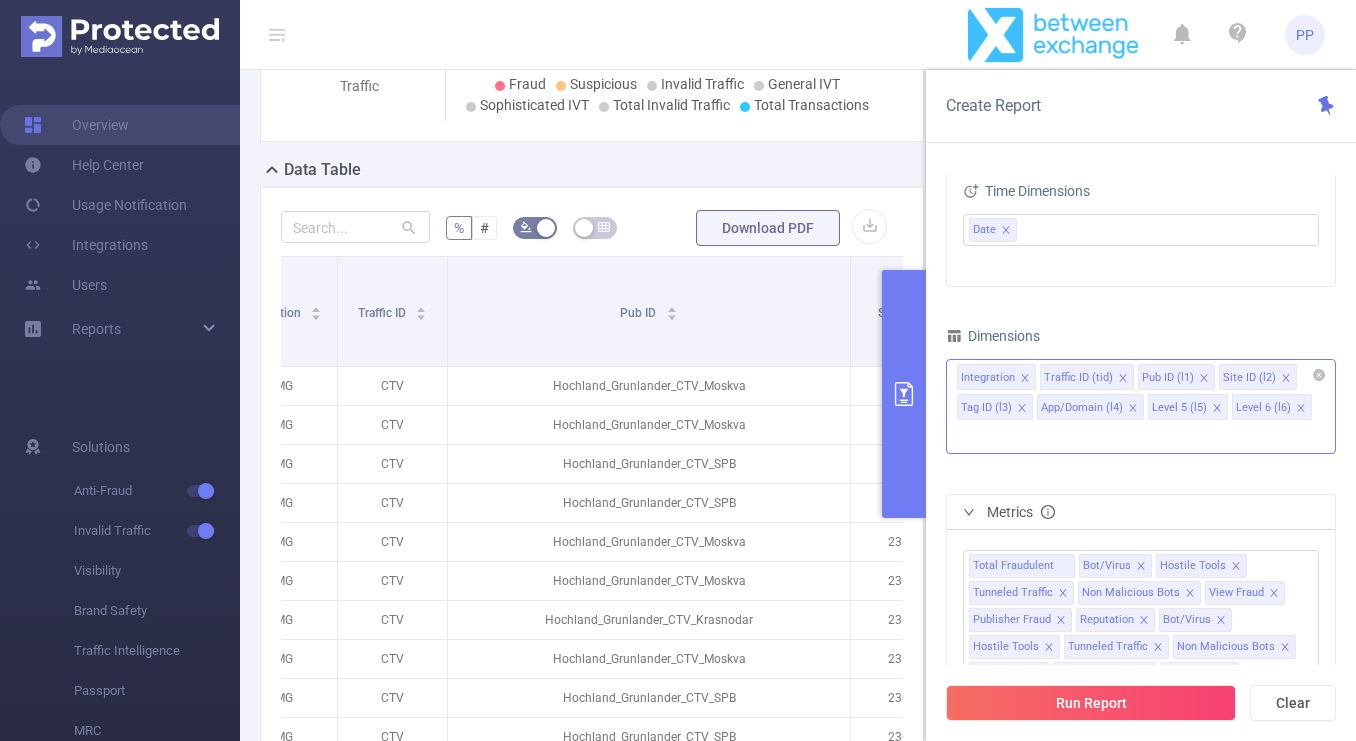 click 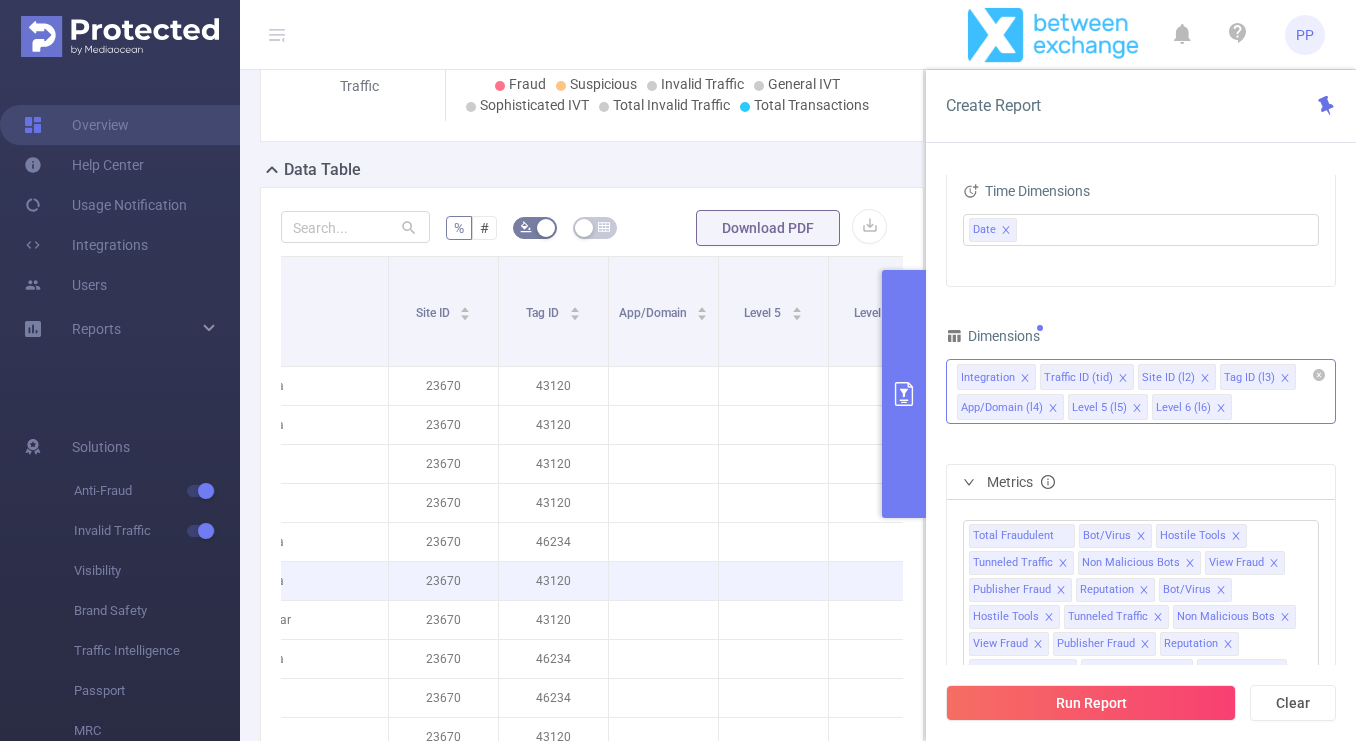 scroll, scrollTop: 0, scrollLeft: 623, axis: horizontal 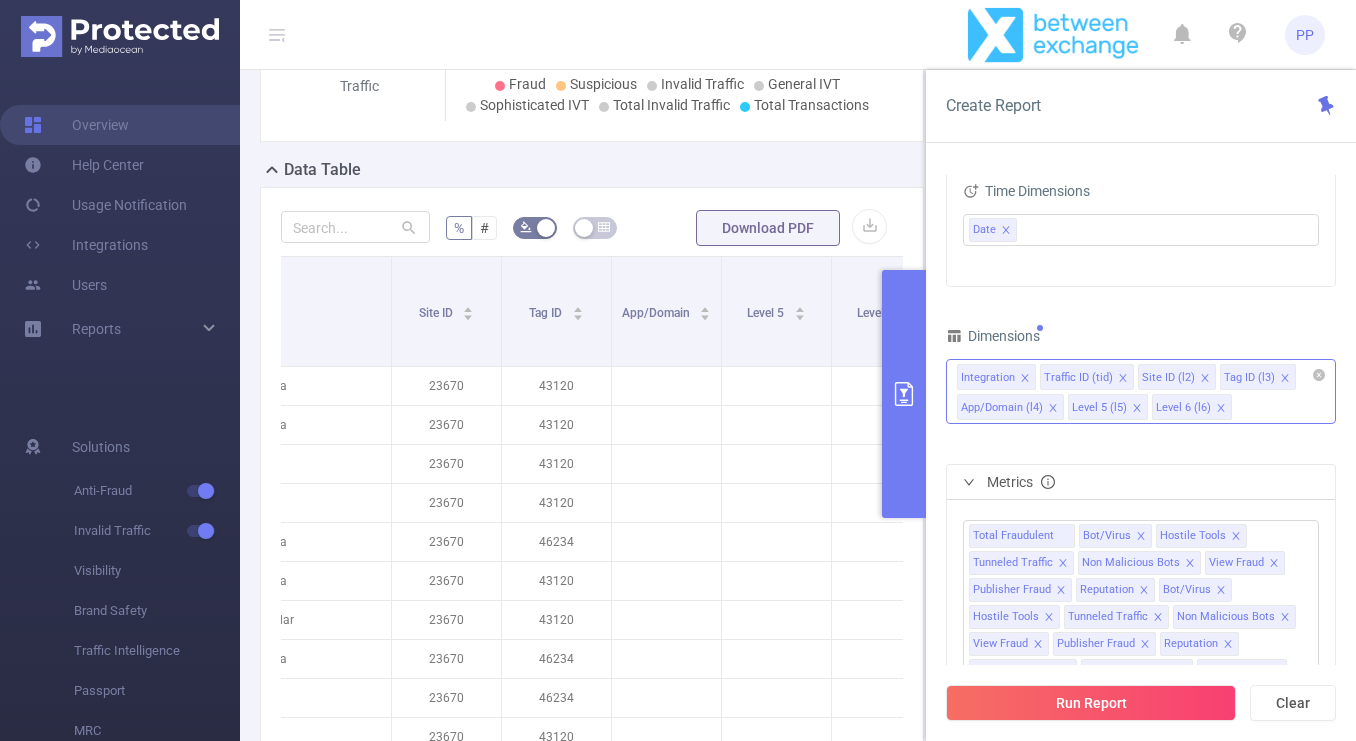 click 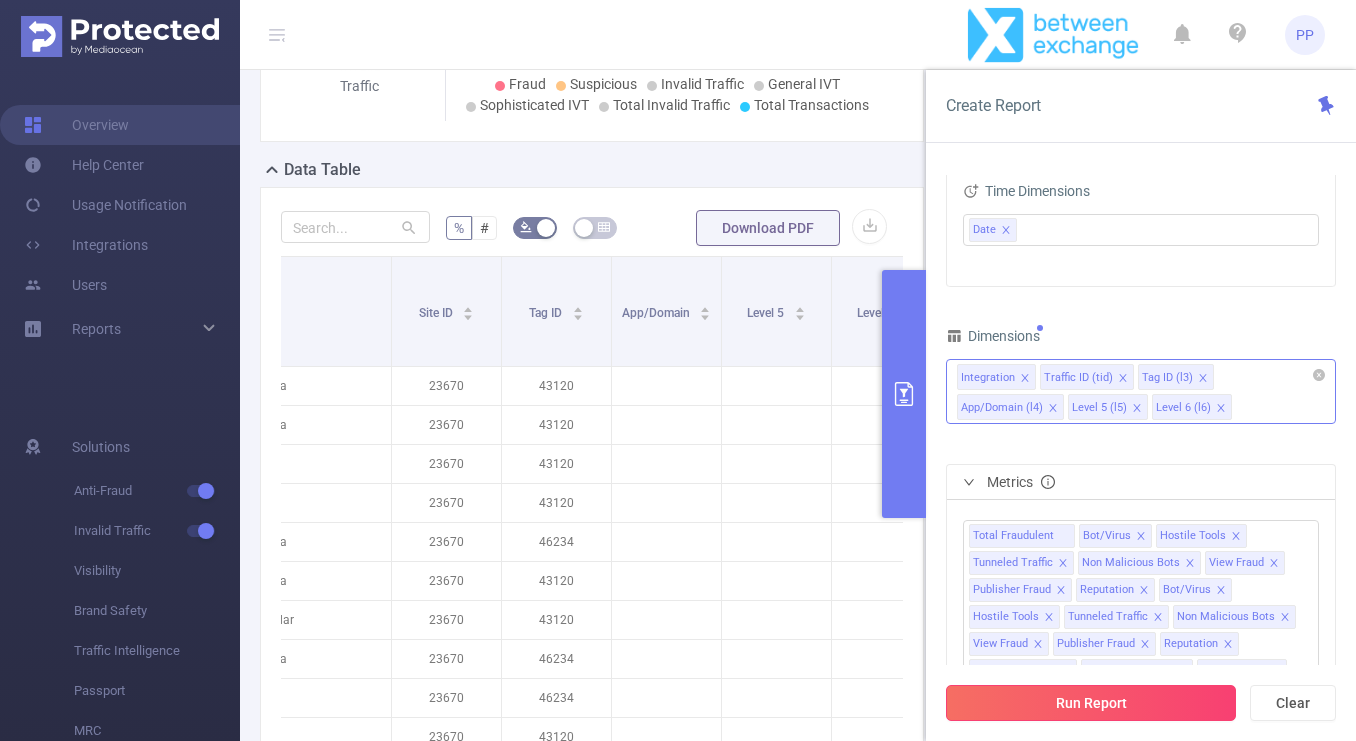 click on "Run Report" at bounding box center [1091, 703] 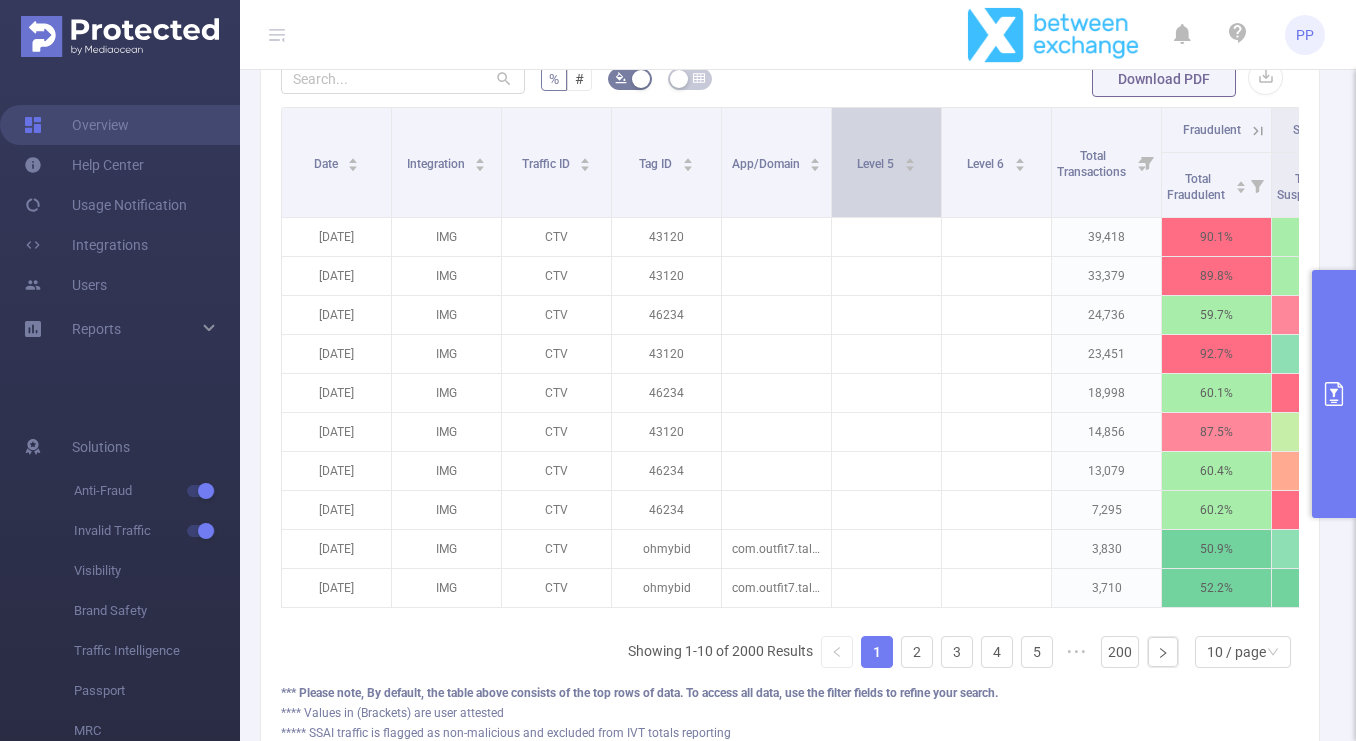 scroll, scrollTop: 681, scrollLeft: 0, axis: vertical 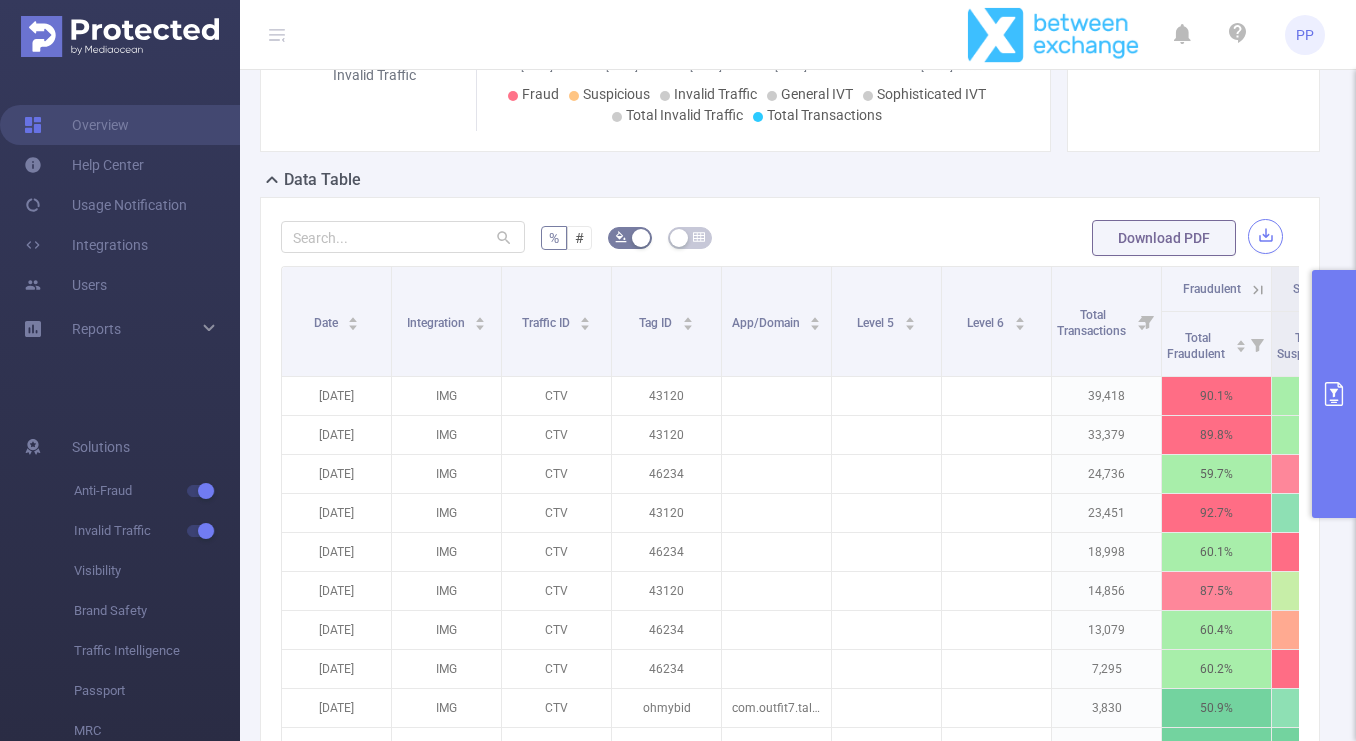 click at bounding box center [1265, 236] 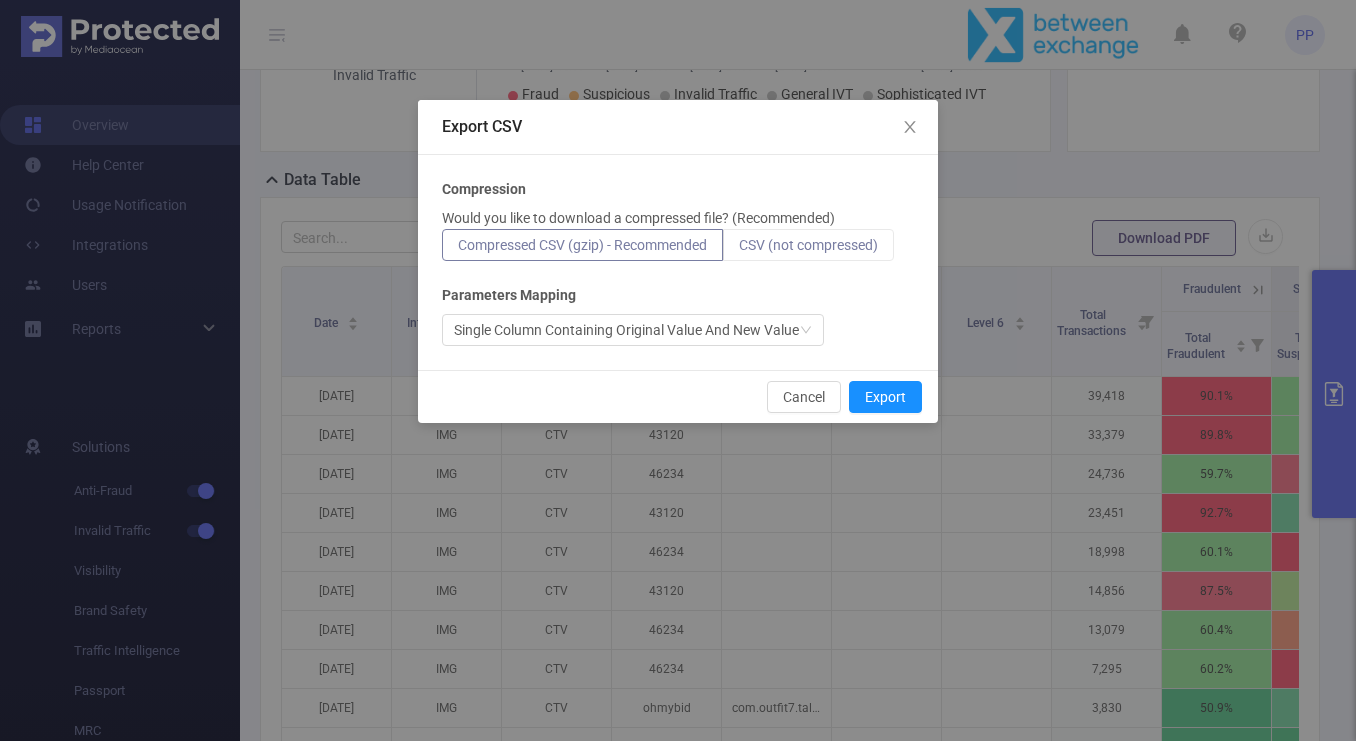 click on "CSV (not compressed)" at bounding box center (808, 245) 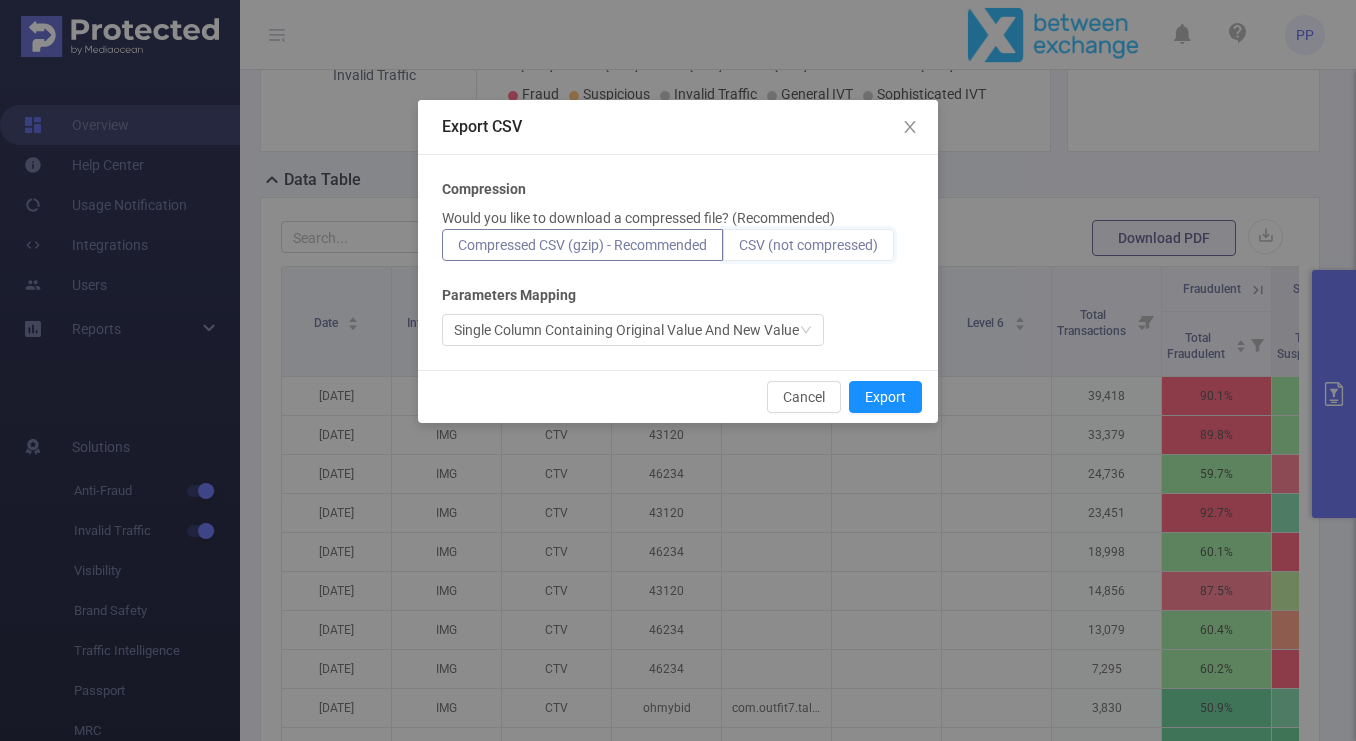 click on "CSV (not compressed)" at bounding box center [739, 250] 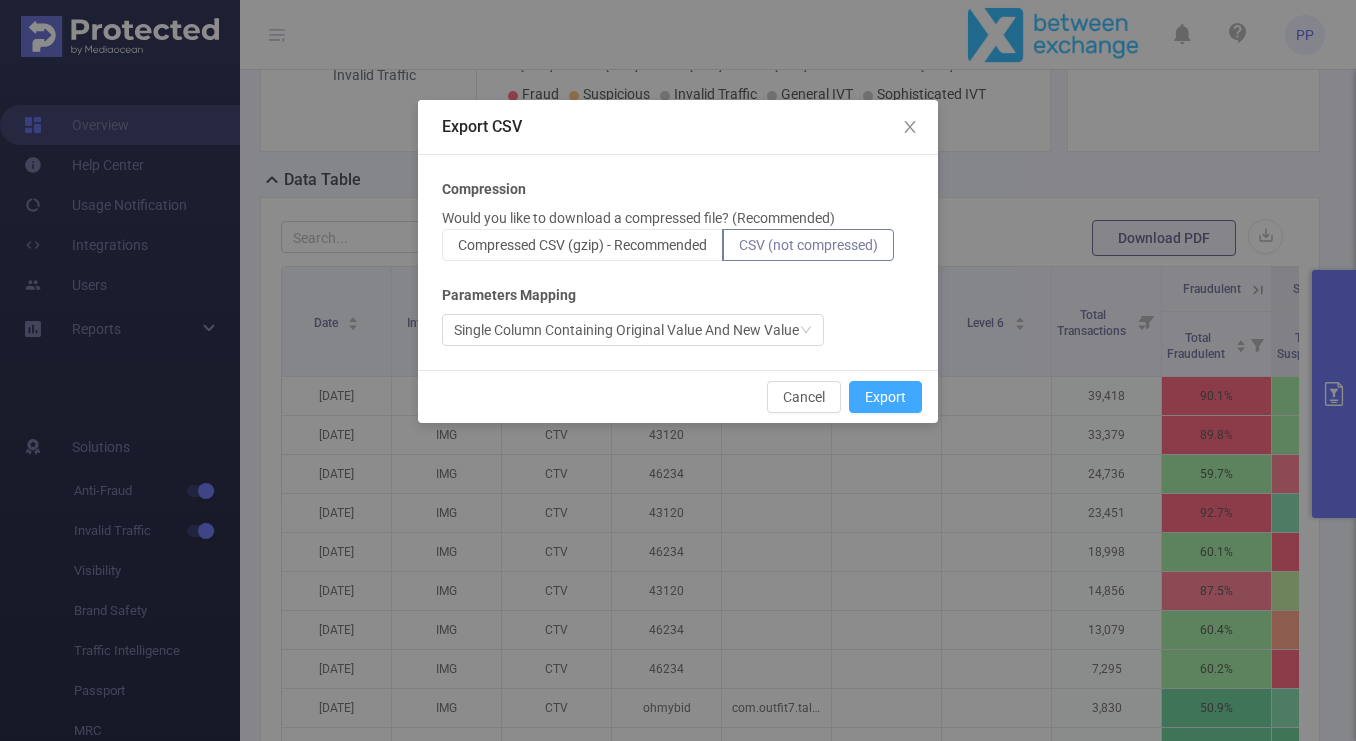 click on "Export" at bounding box center [885, 397] 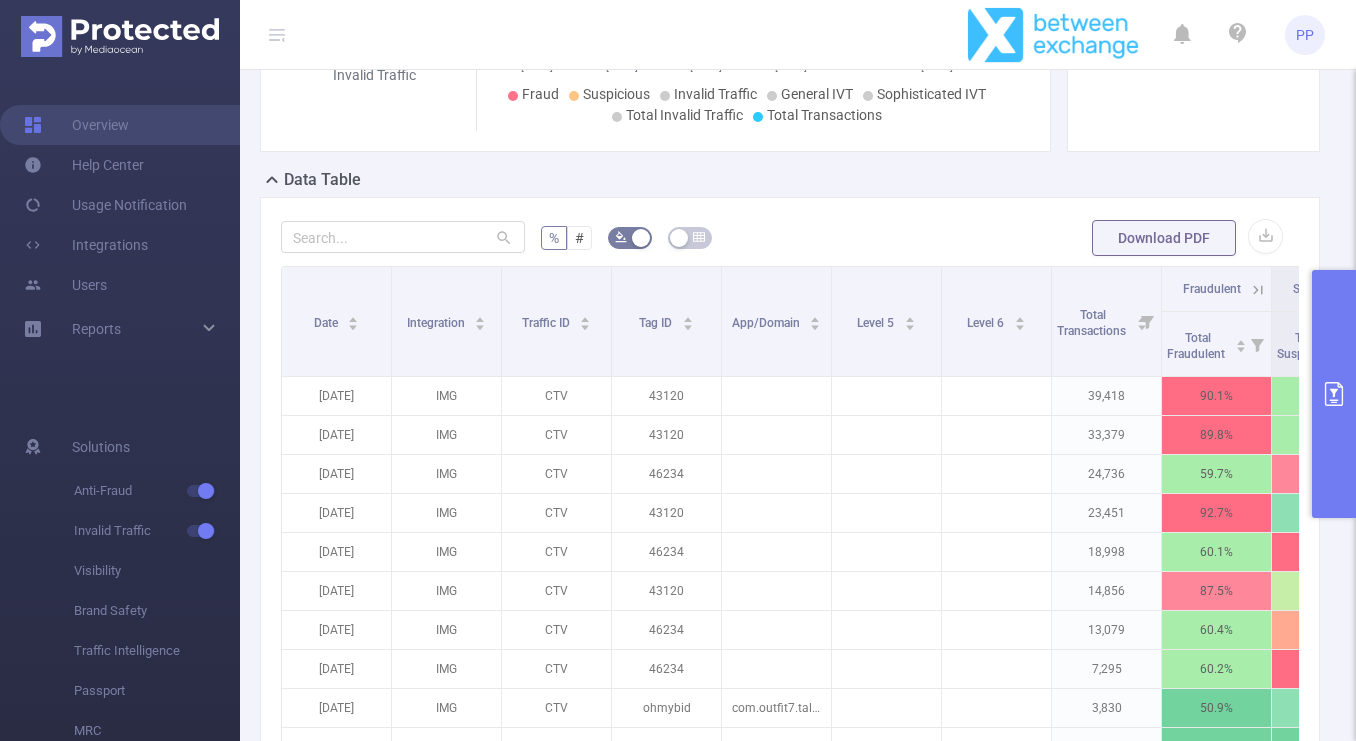 click at bounding box center (1334, 394) 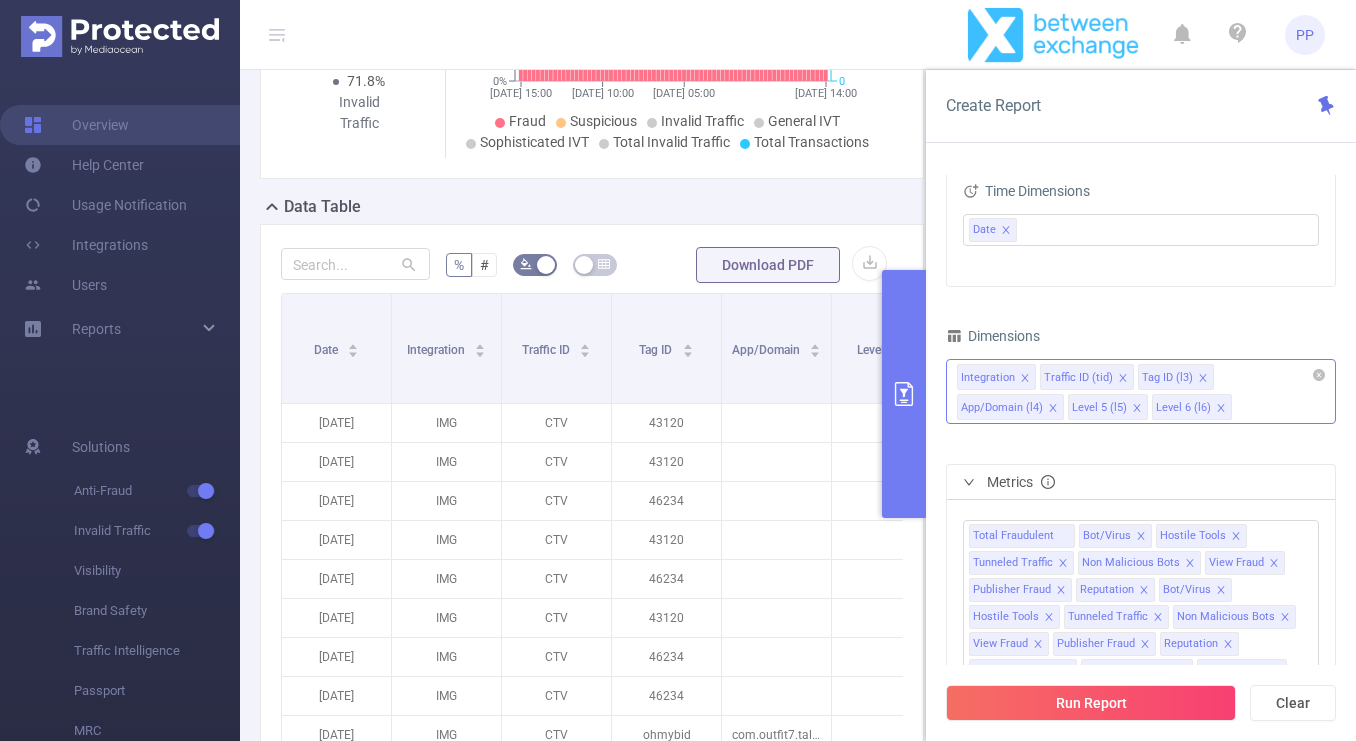 click at bounding box center [1053, 408] 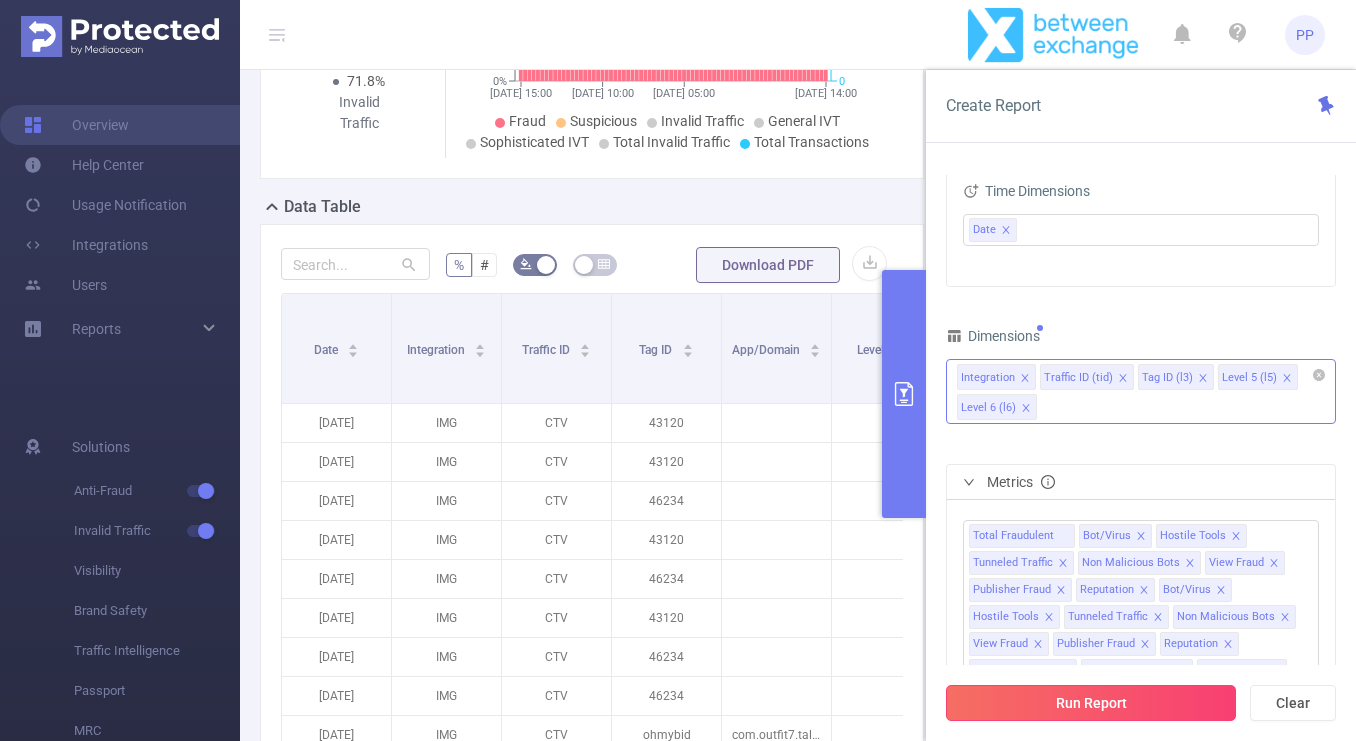 click on "Run Report" at bounding box center [1091, 703] 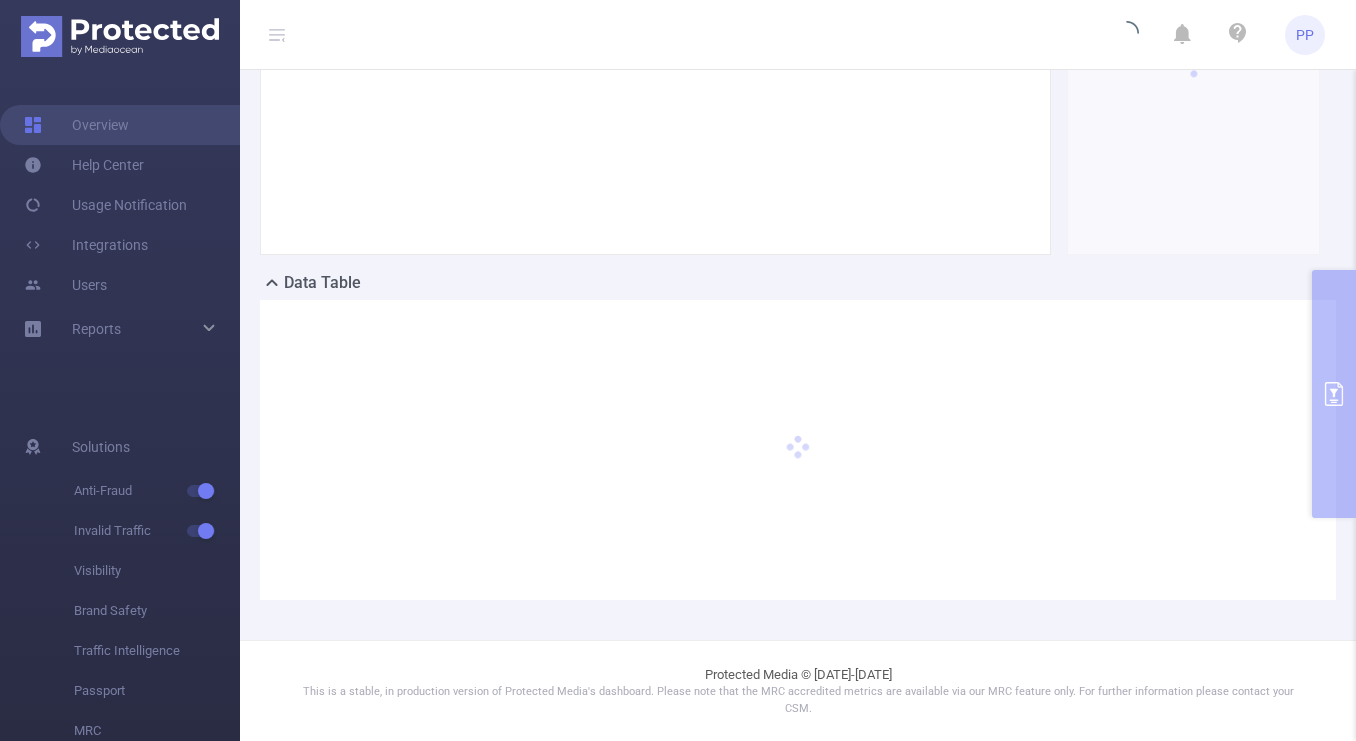 scroll, scrollTop: 266, scrollLeft: 0, axis: vertical 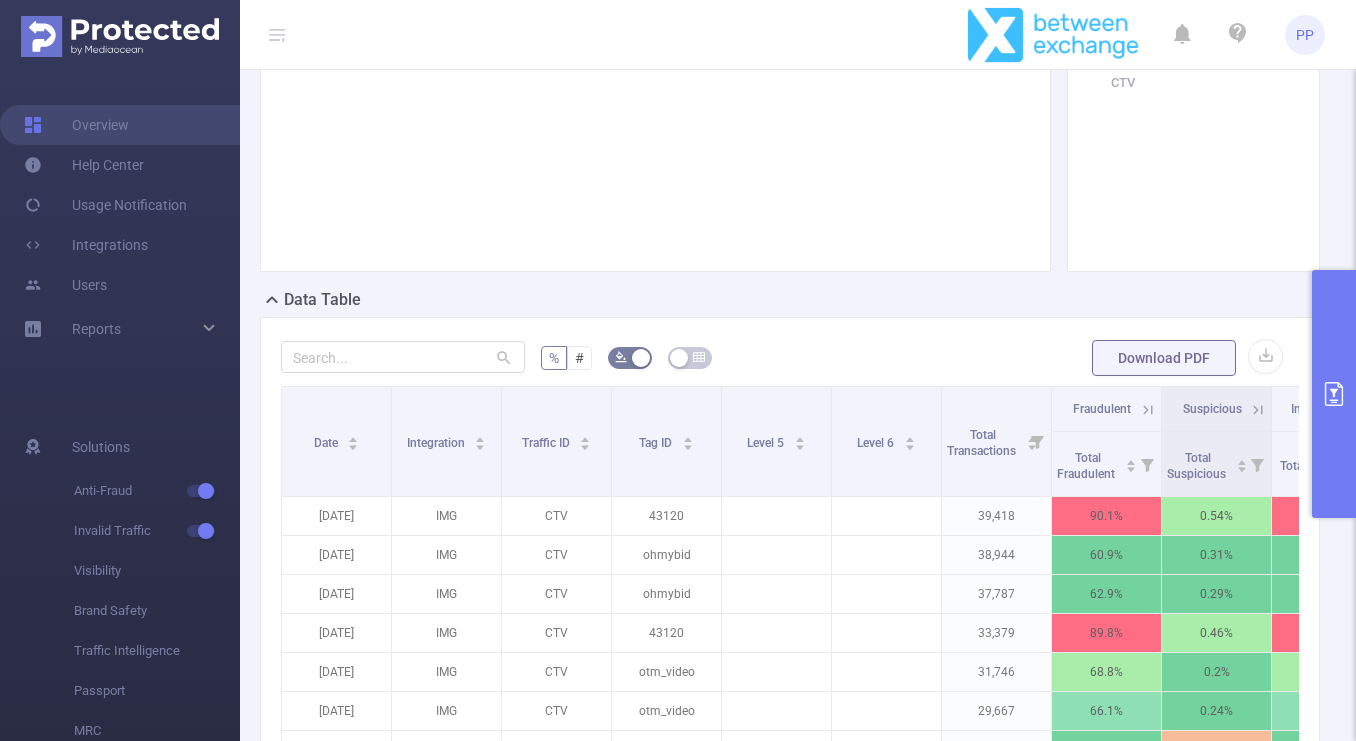 click at bounding box center (1334, 394) 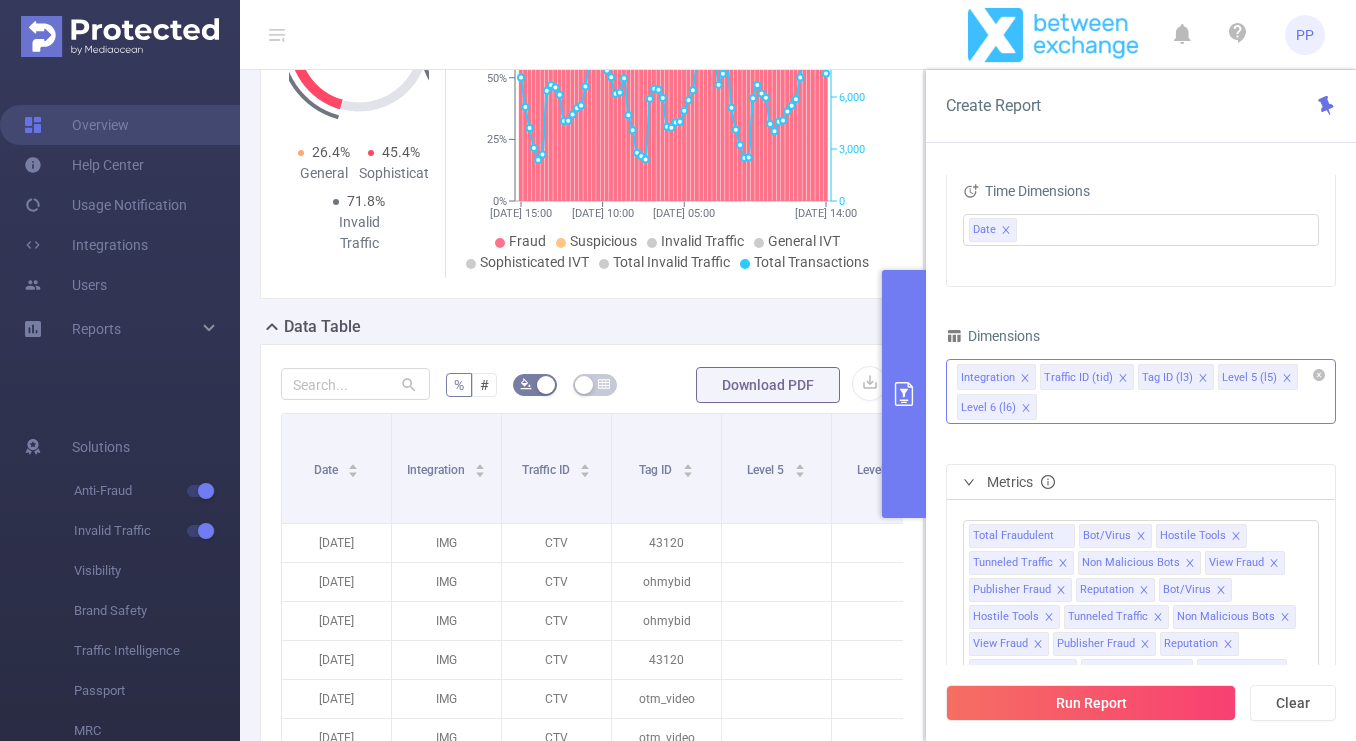 click 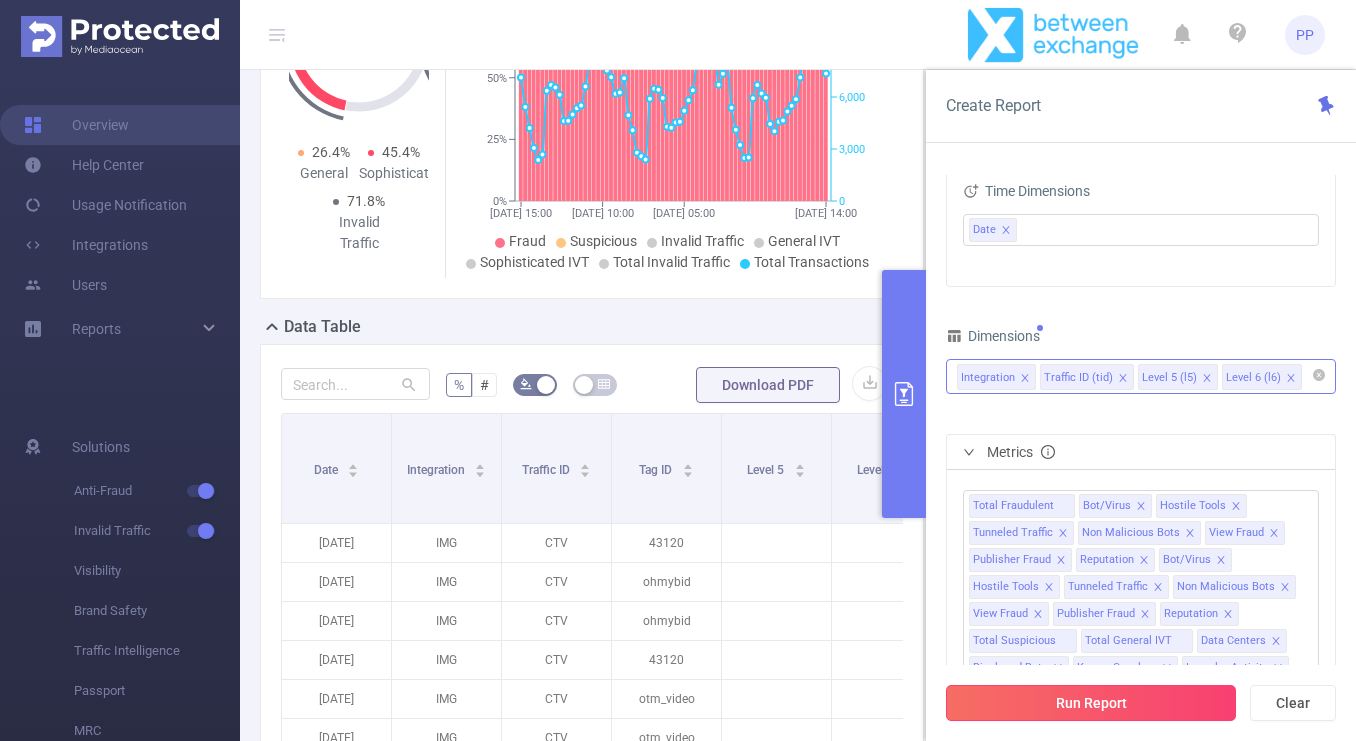 click on "Run Report" at bounding box center (1091, 703) 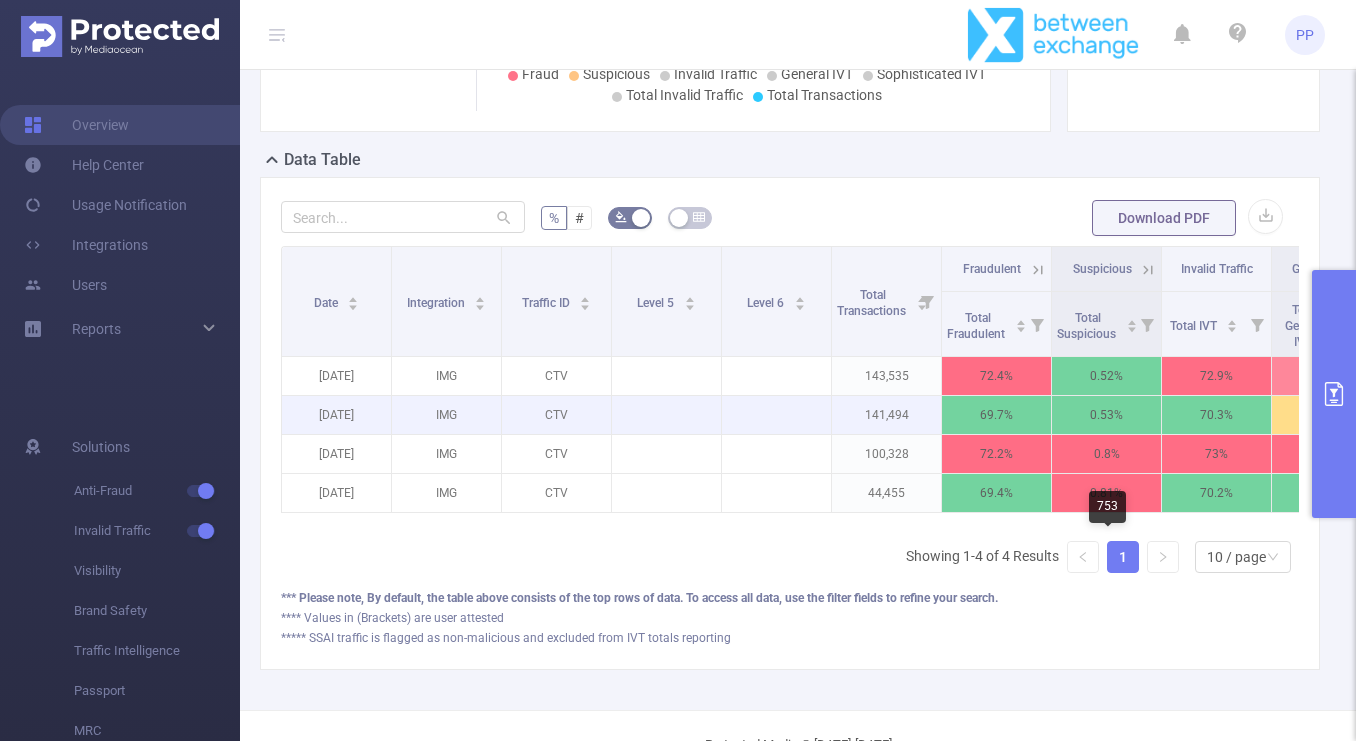 scroll, scrollTop: 459, scrollLeft: 0, axis: vertical 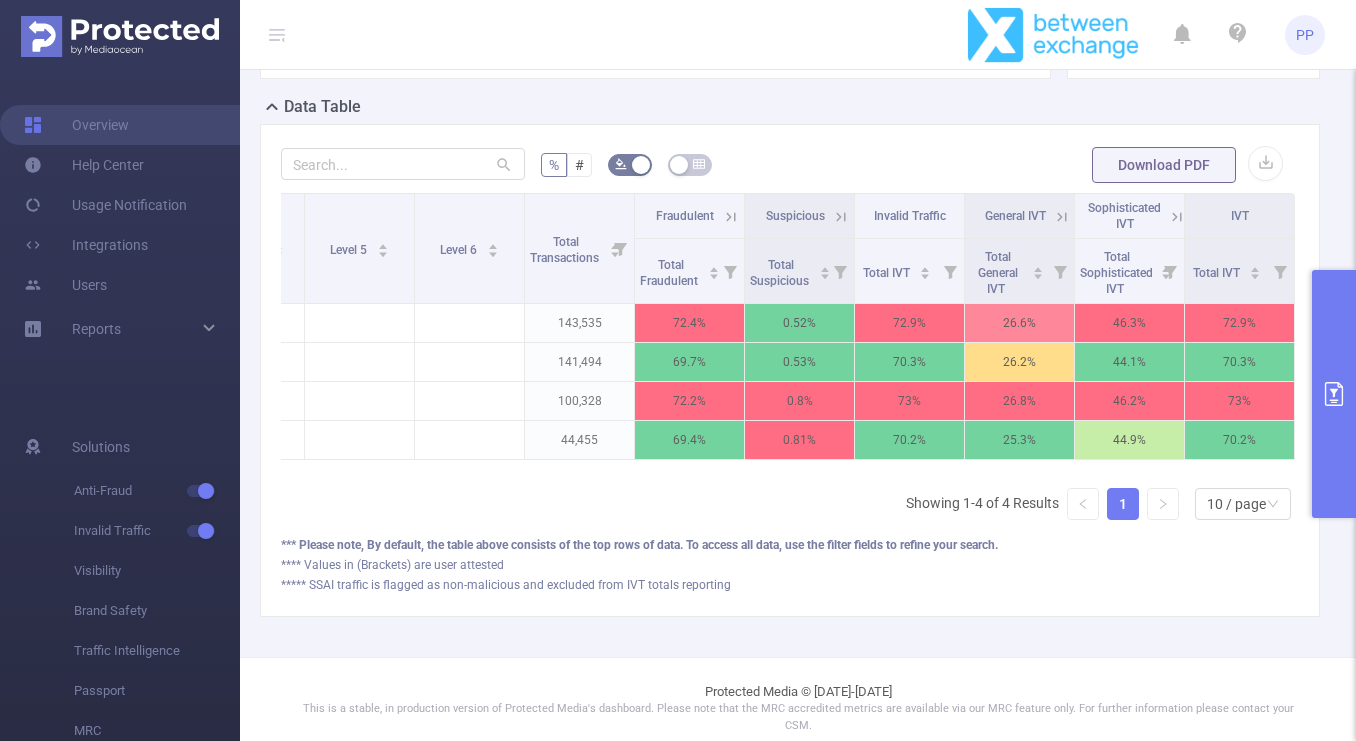 click at bounding box center (1334, 394) 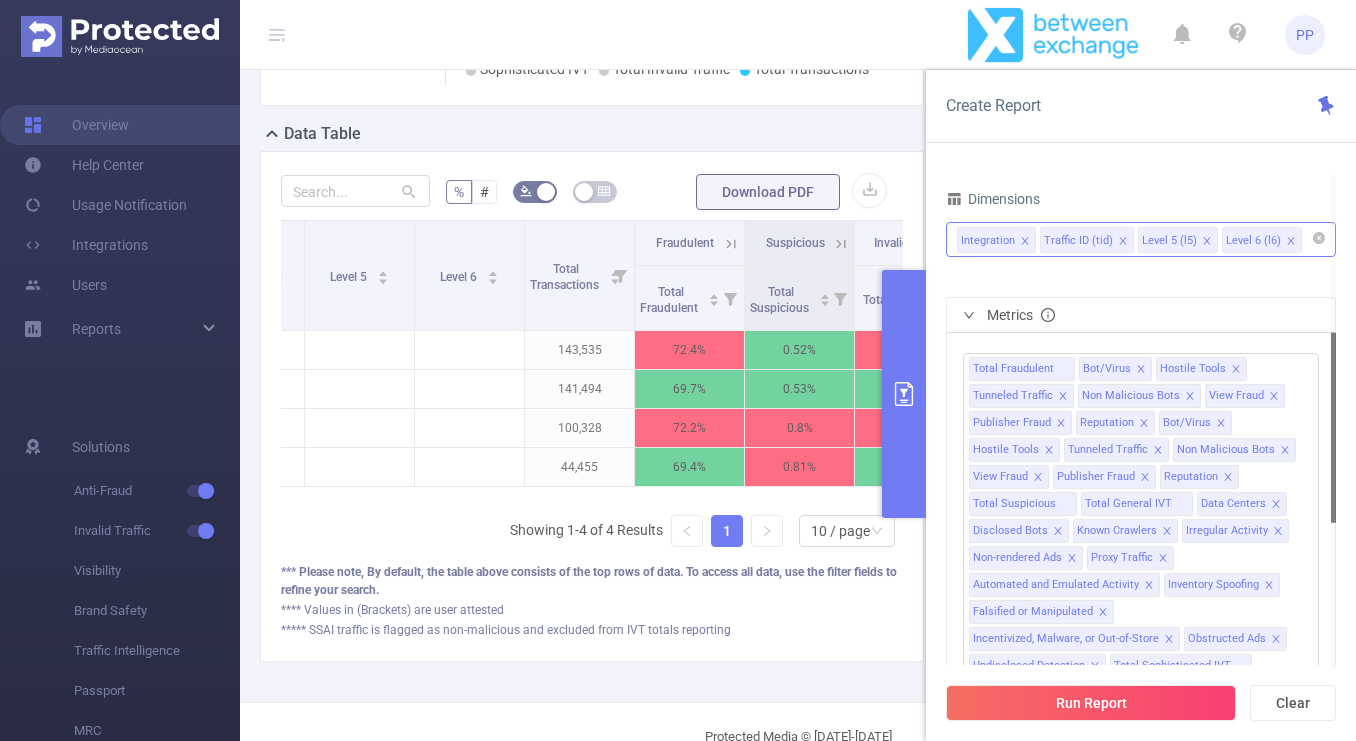 click on "Integration Traffic ID (tid) Level 5 (l5) Level 6 (l6)" at bounding box center [1141, 241] 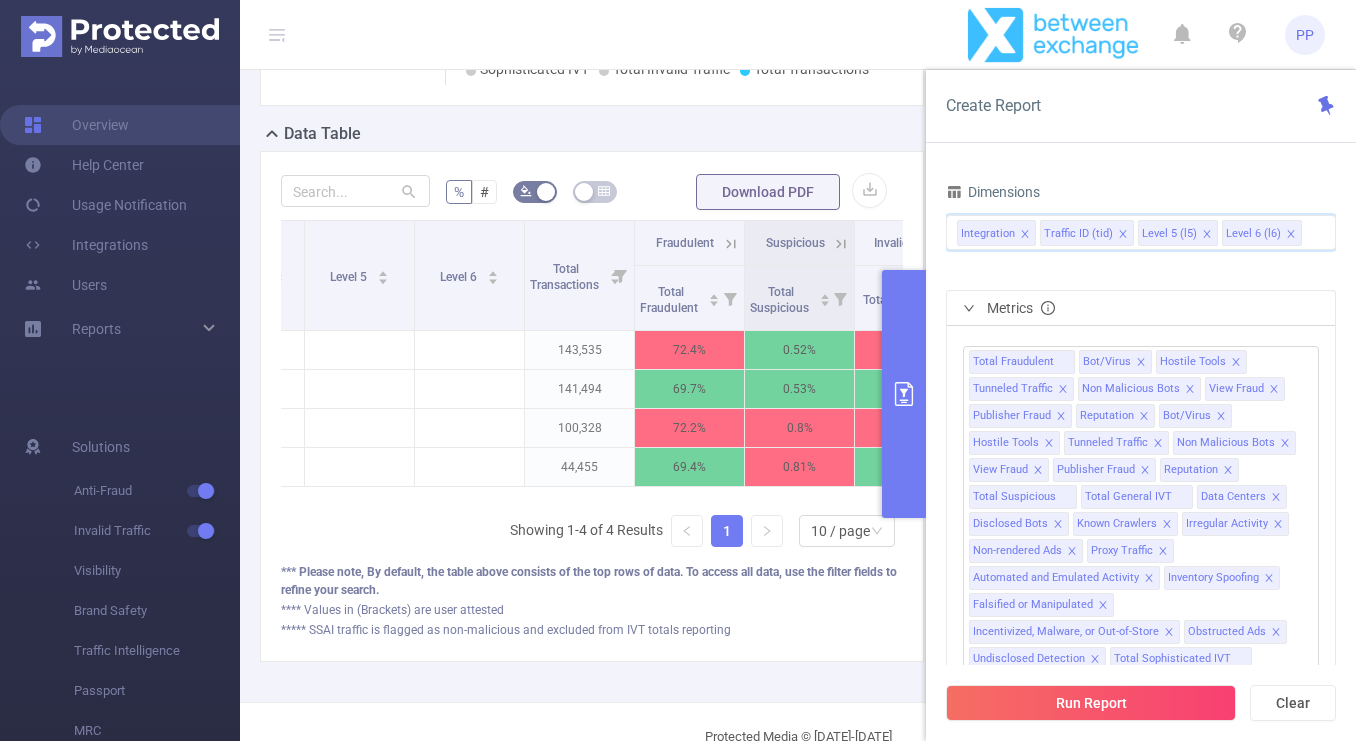 click at bounding box center [1311, 233] 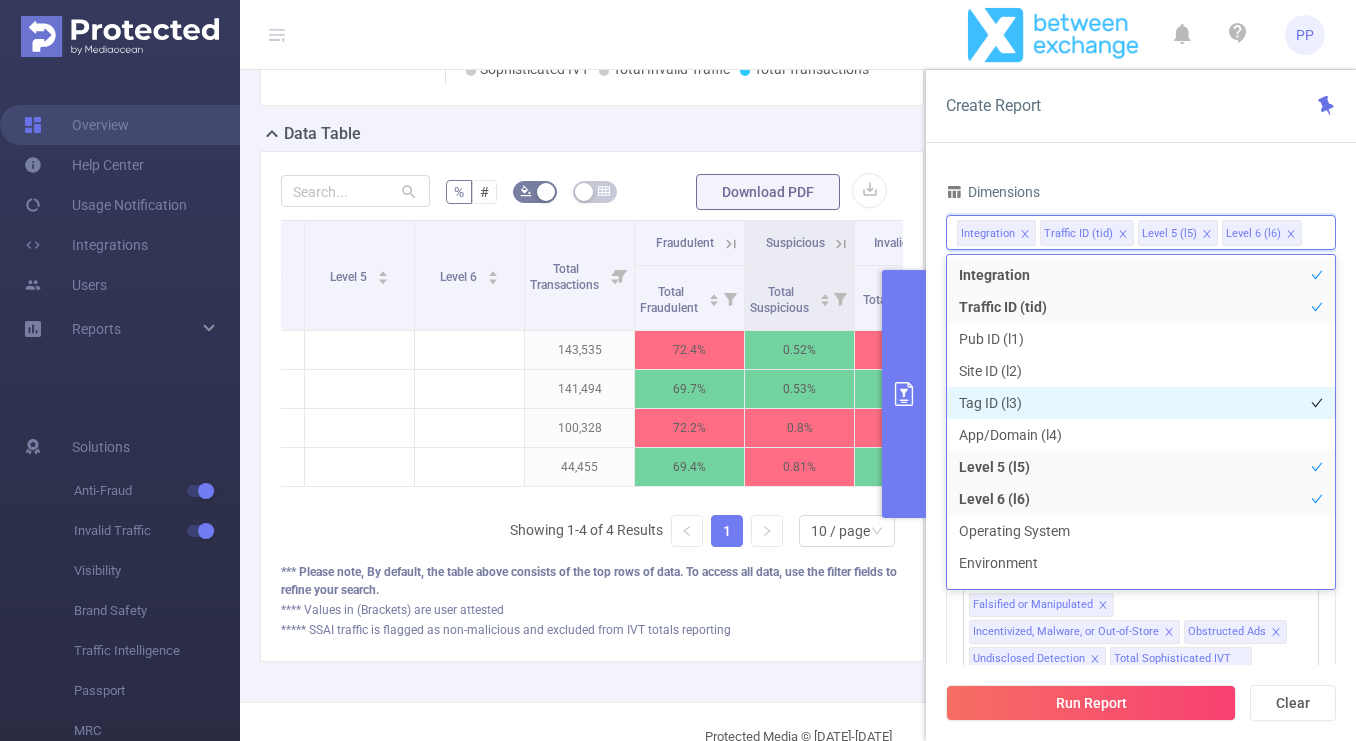click on "Tag ID (l3)" at bounding box center [1141, 403] 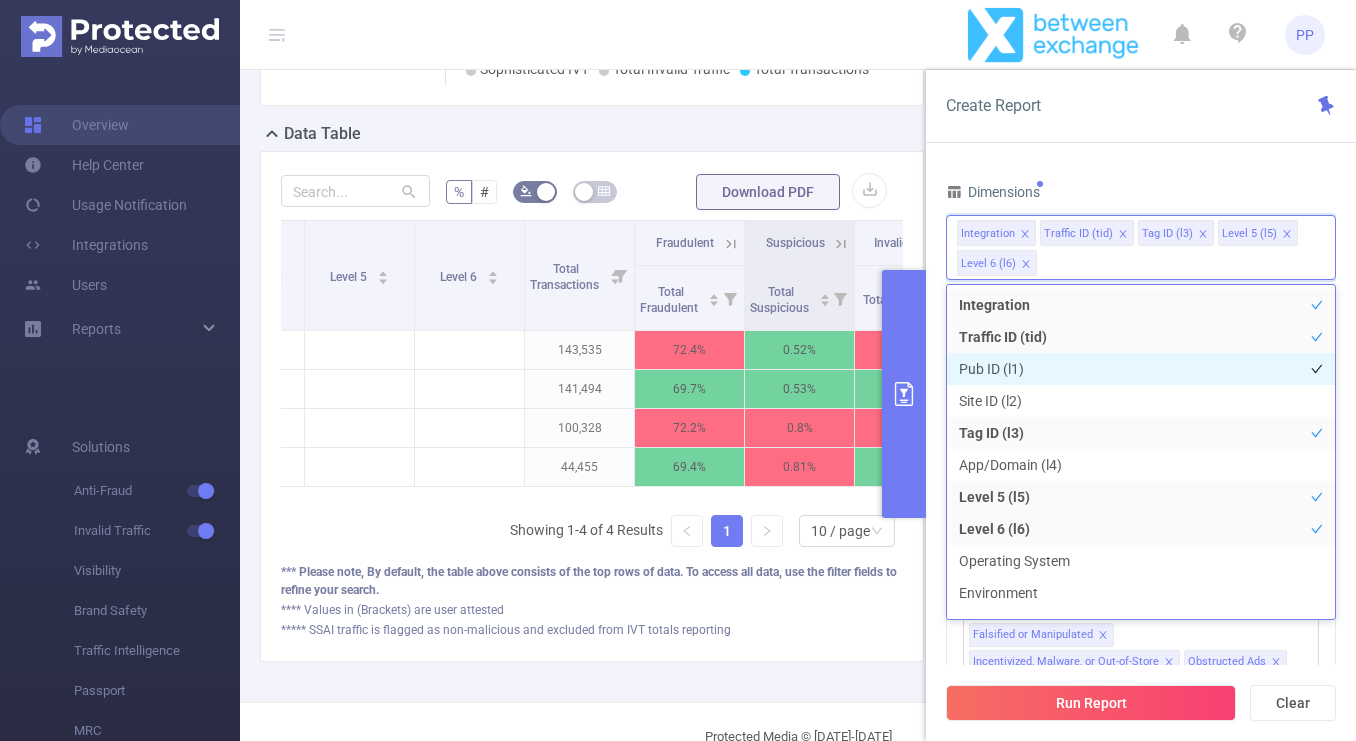 click on "Pub ID (l1)" at bounding box center [1141, 369] 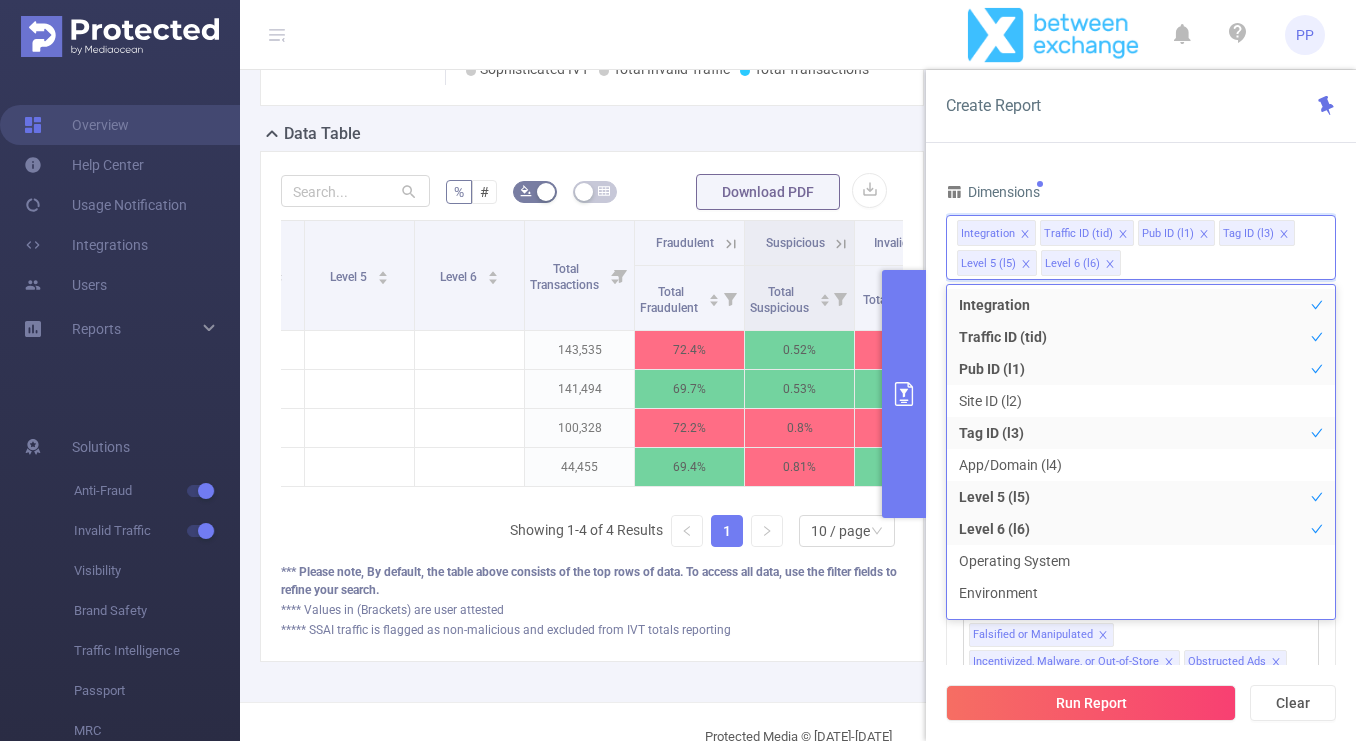 click on "% # Download PDF Date   Integration   Traffic ID   Level 5   Level 6   Total Transactions   Fraudulent Suspicious Invalid Traffic General IVT Sophisticated IVT IVT Total Fraudulent   Total Suspicious   Total IVT   Total General IVT   Total Sophisticated IVT   Total IVT   [DATE] IMG CTV 143,535 72.4% 0.52% 72.9% 26.6% 46.3% 72.9% [DATE] IMG CTV 141,494 69.7% 0.53% 70.3% 26.2% 44.1% 70.3% [DATE] IMG CTV 100,328 72.2% 0.8% 73% 26.8% 46.2% 73% [DATE] IMG CTV 44,455 69.4% 0.81% 70.2% 25.3% 44.9% 70.2% Showing 1-4 of 4 Results 1 10 / page *** Please note, By default, the table above consists of the top rows of data. To access all data, use the filter fields to refine your search. **** Values in (Brackets) are user attested ***** SSAI traffic is flagged as non-malicious and excluded from IVT totals reporting" at bounding box center (592, 406) 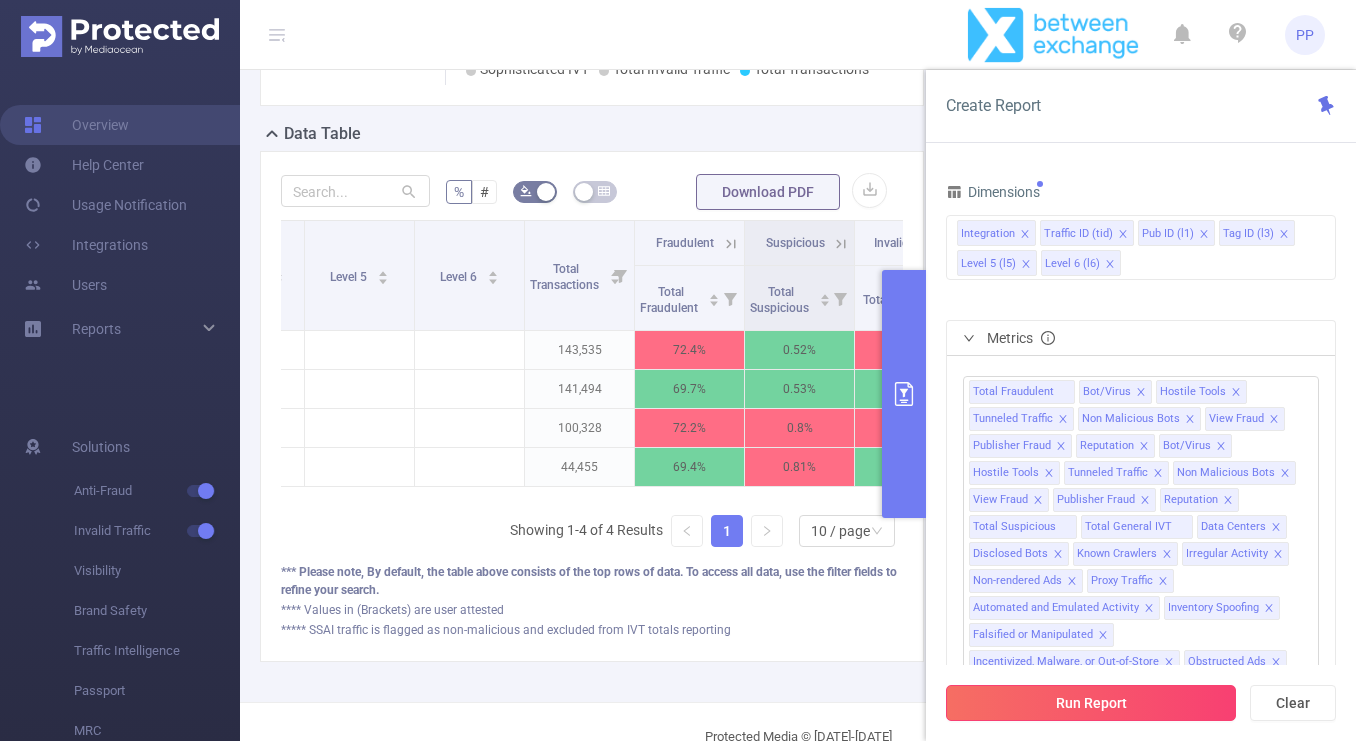 click on "Run Report" at bounding box center (1091, 703) 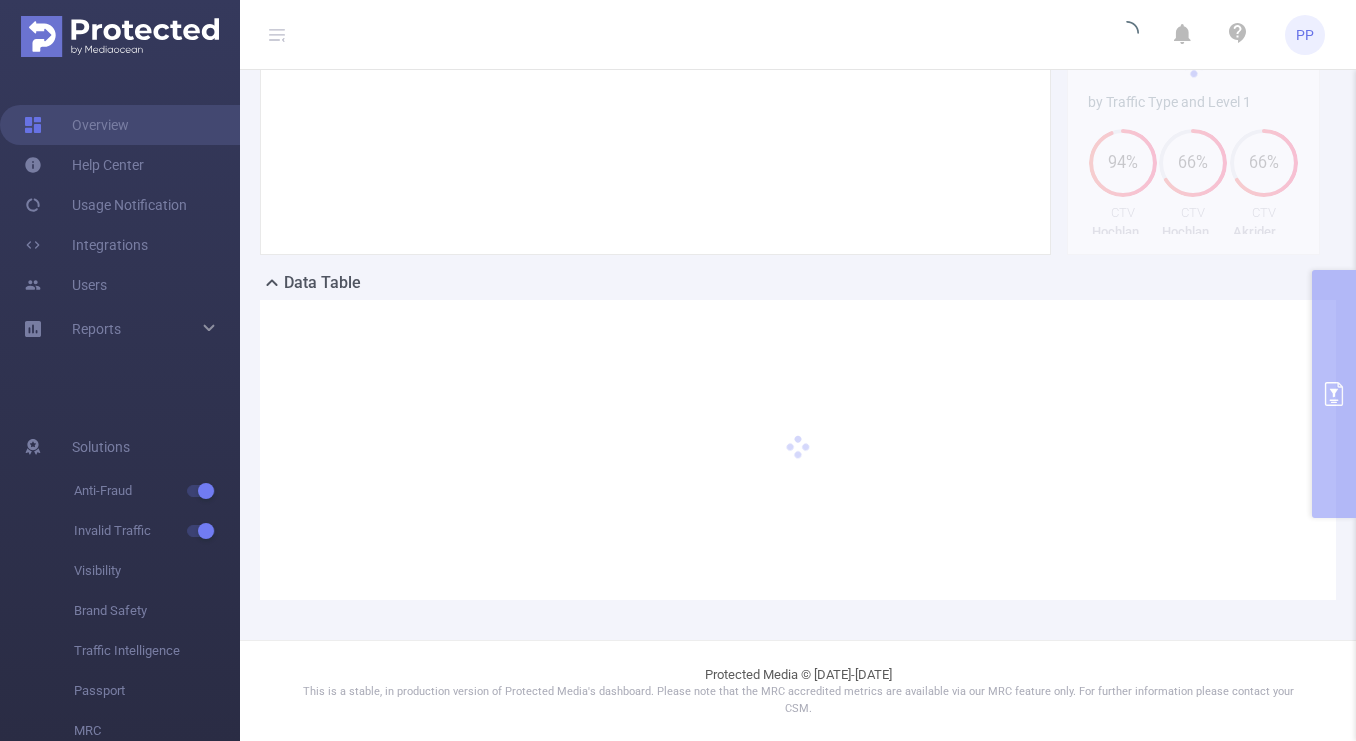 scroll, scrollTop: 266, scrollLeft: 0, axis: vertical 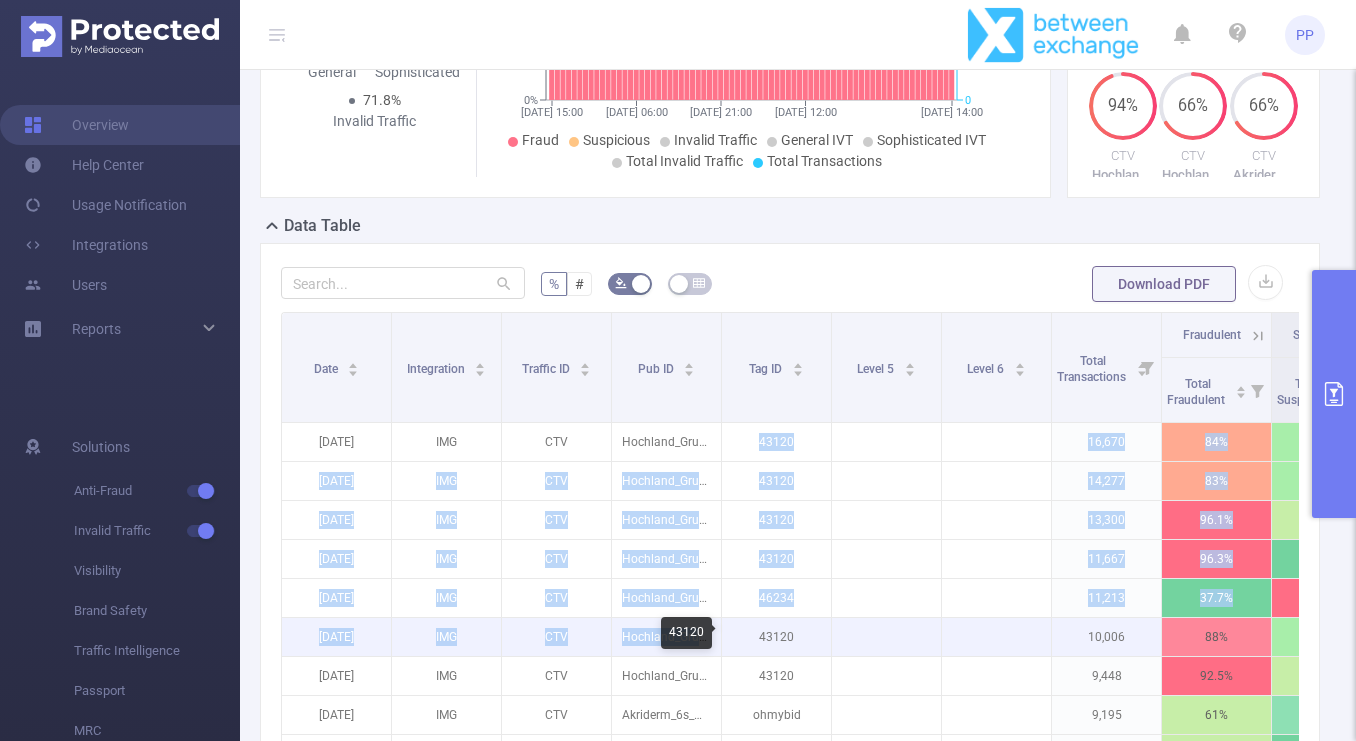 drag, startPoint x: 771, startPoint y: 431, endPoint x: 773, endPoint y: 625, distance: 194.01031 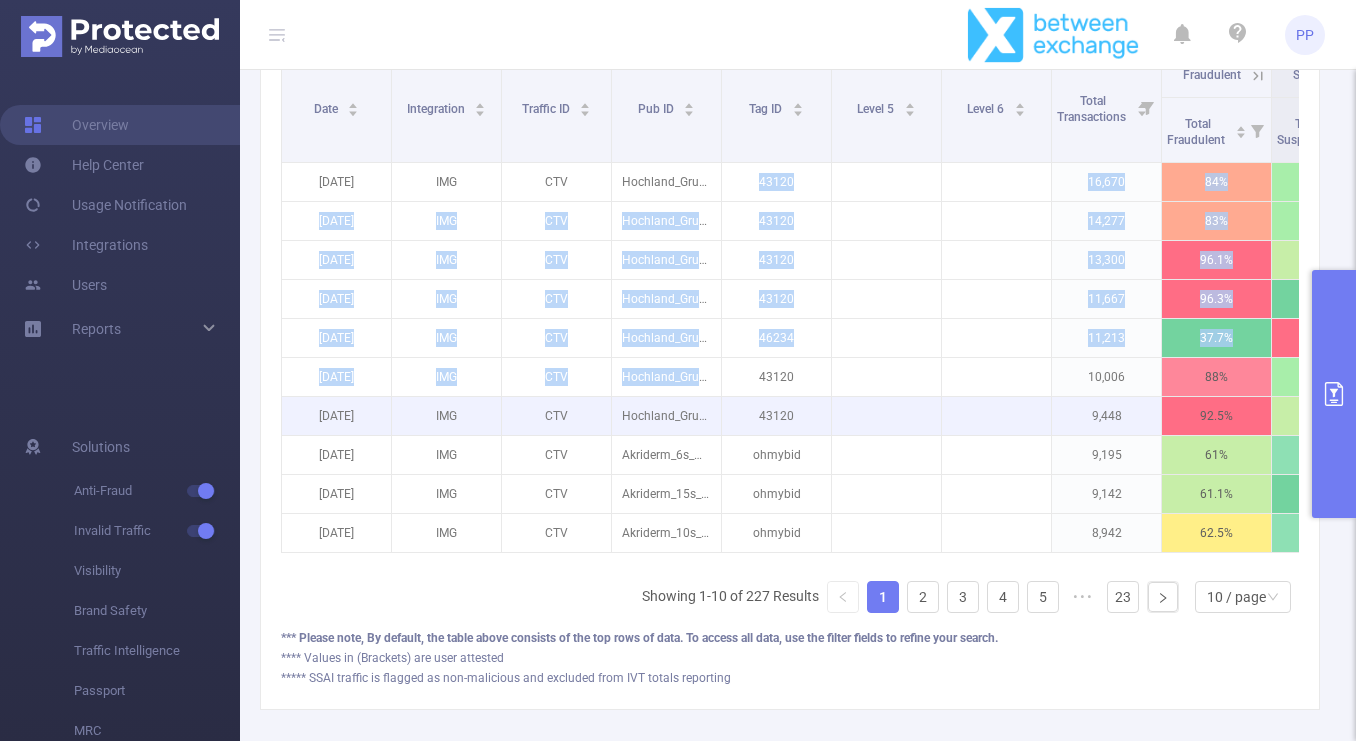 scroll, scrollTop: 693, scrollLeft: 0, axis: vertical 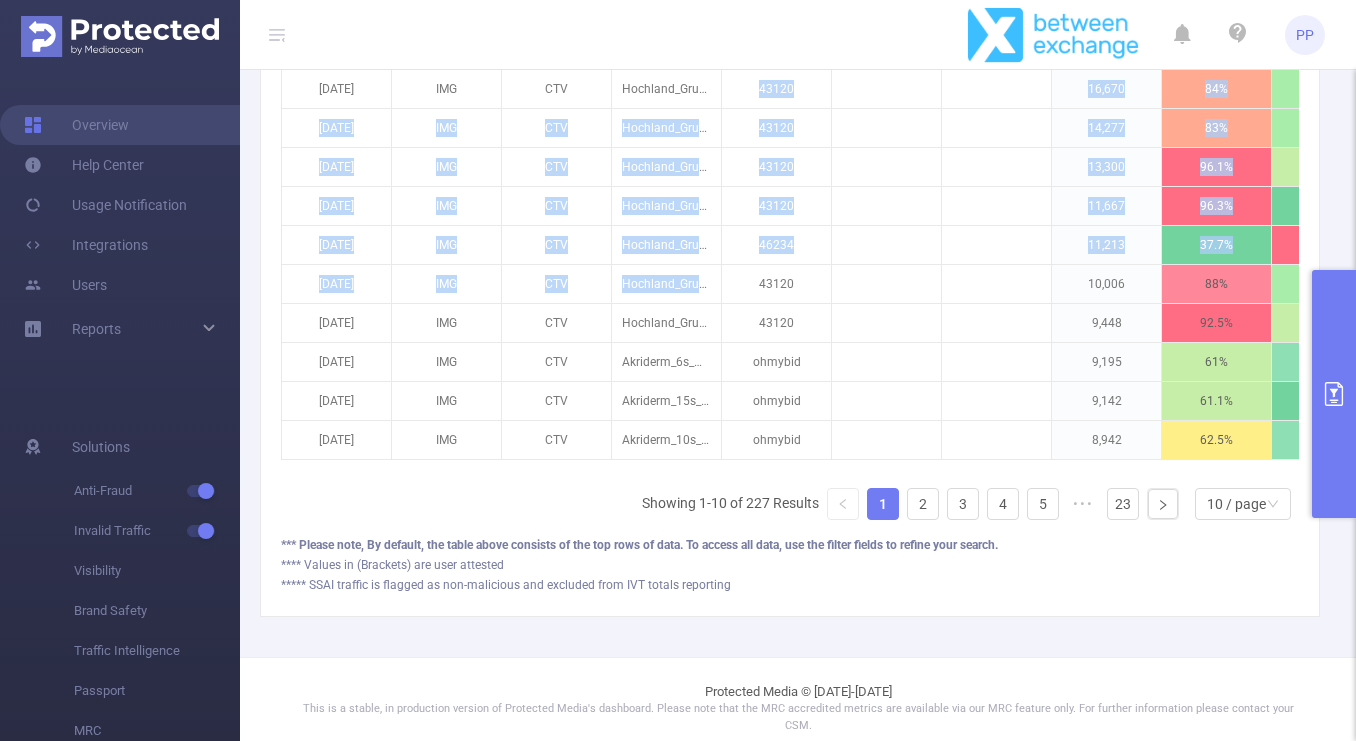 click at bounding box center [1334, 394] 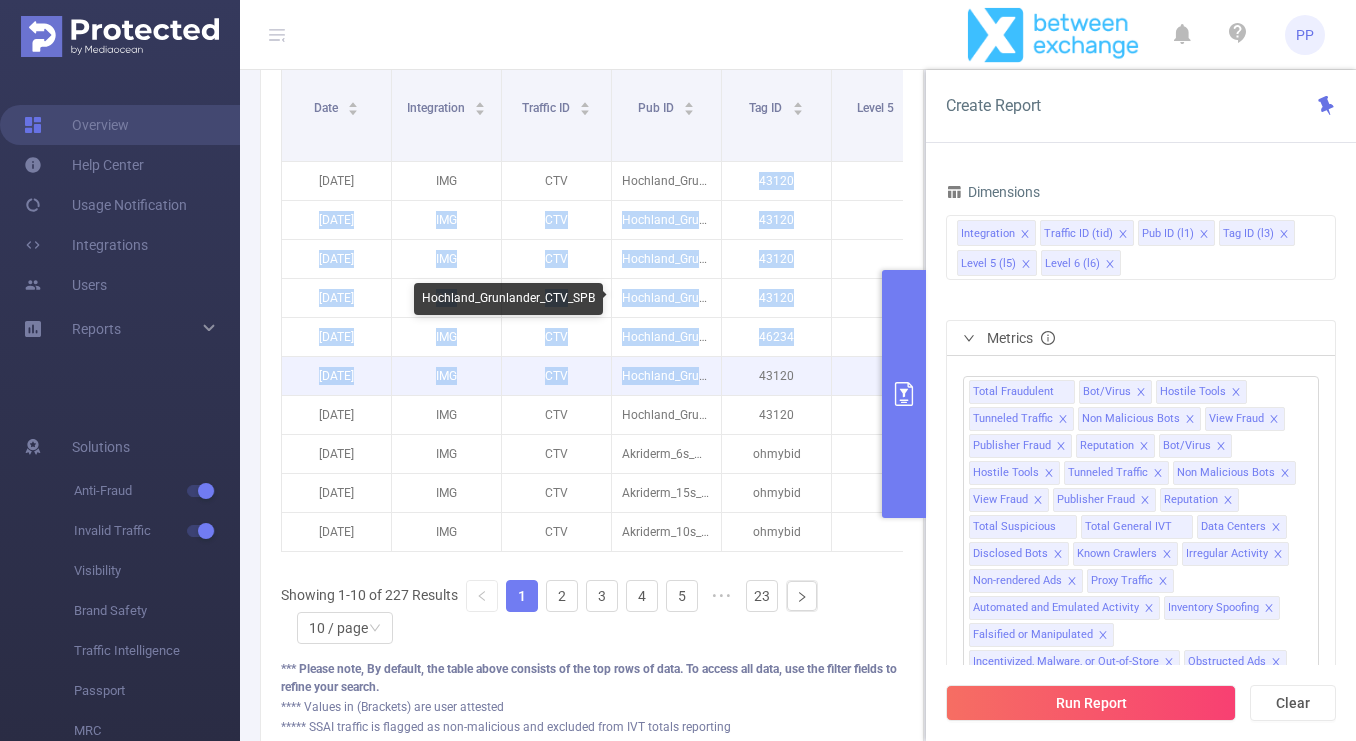 scroll, scrollTop: 631, scrollLeft: 0, axis: vertical 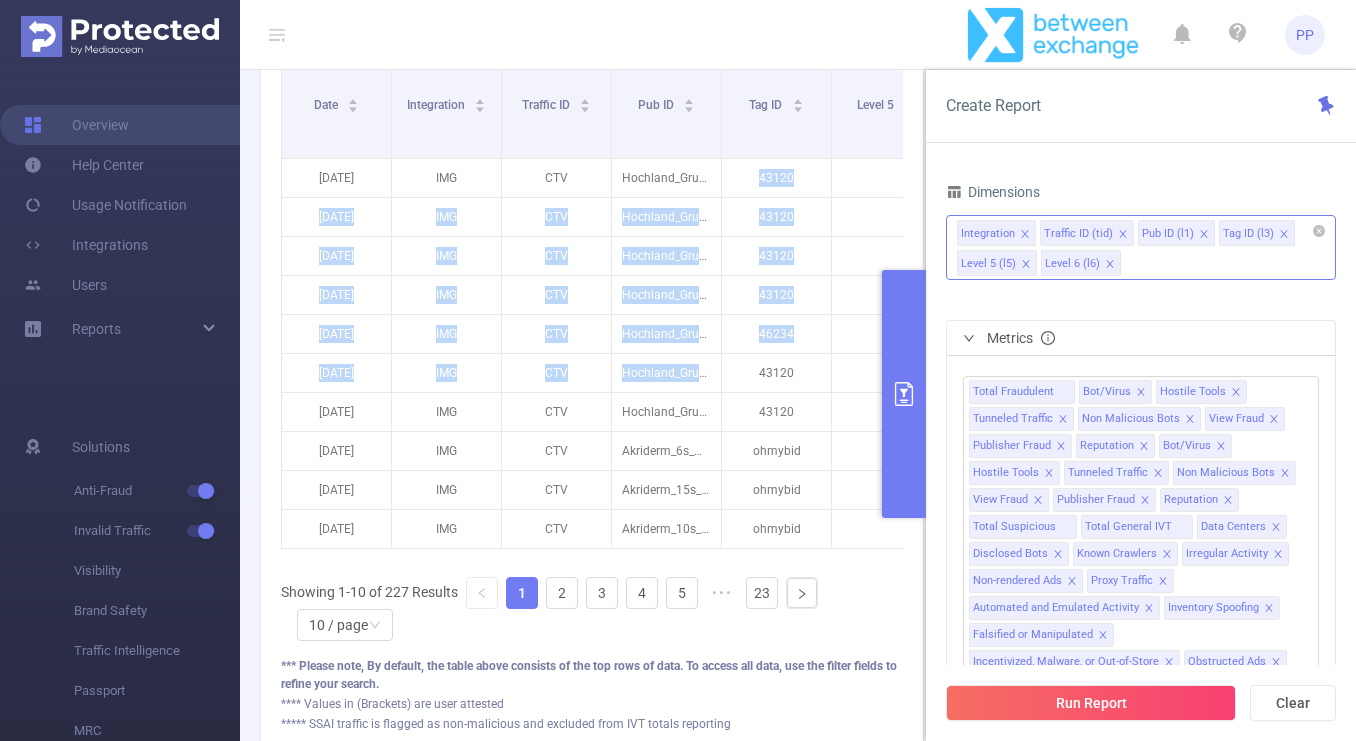 click 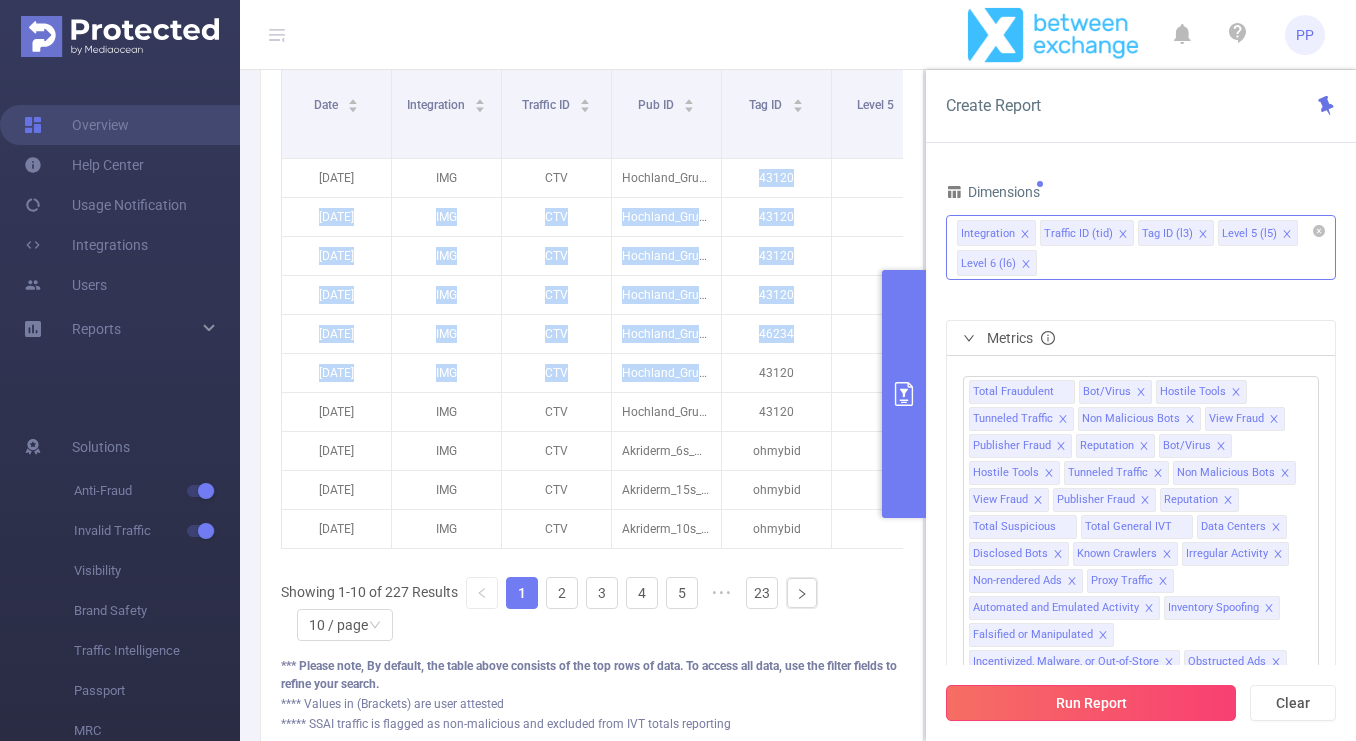 click on "Run Report" at bounding box center (1091, 703) 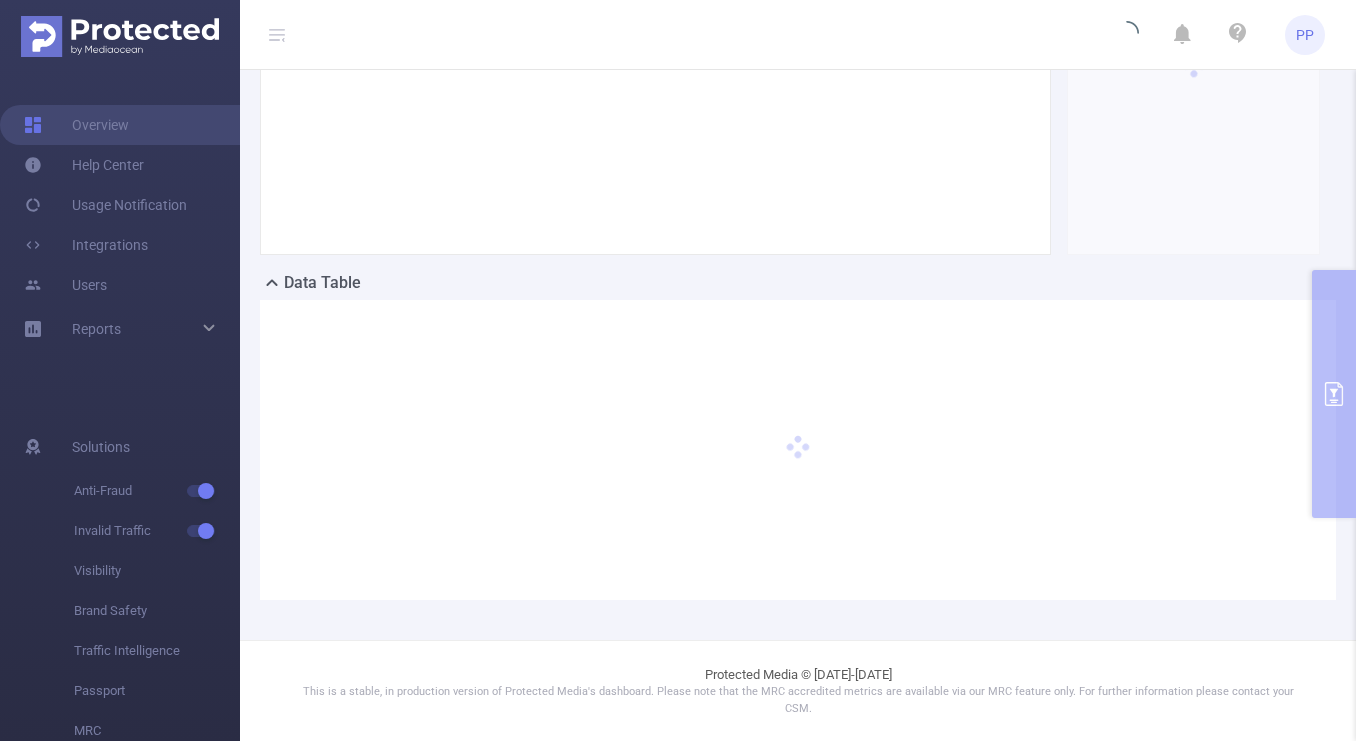 scroll, scrollTop: 266, scrollLeft: 0, axis: vertical 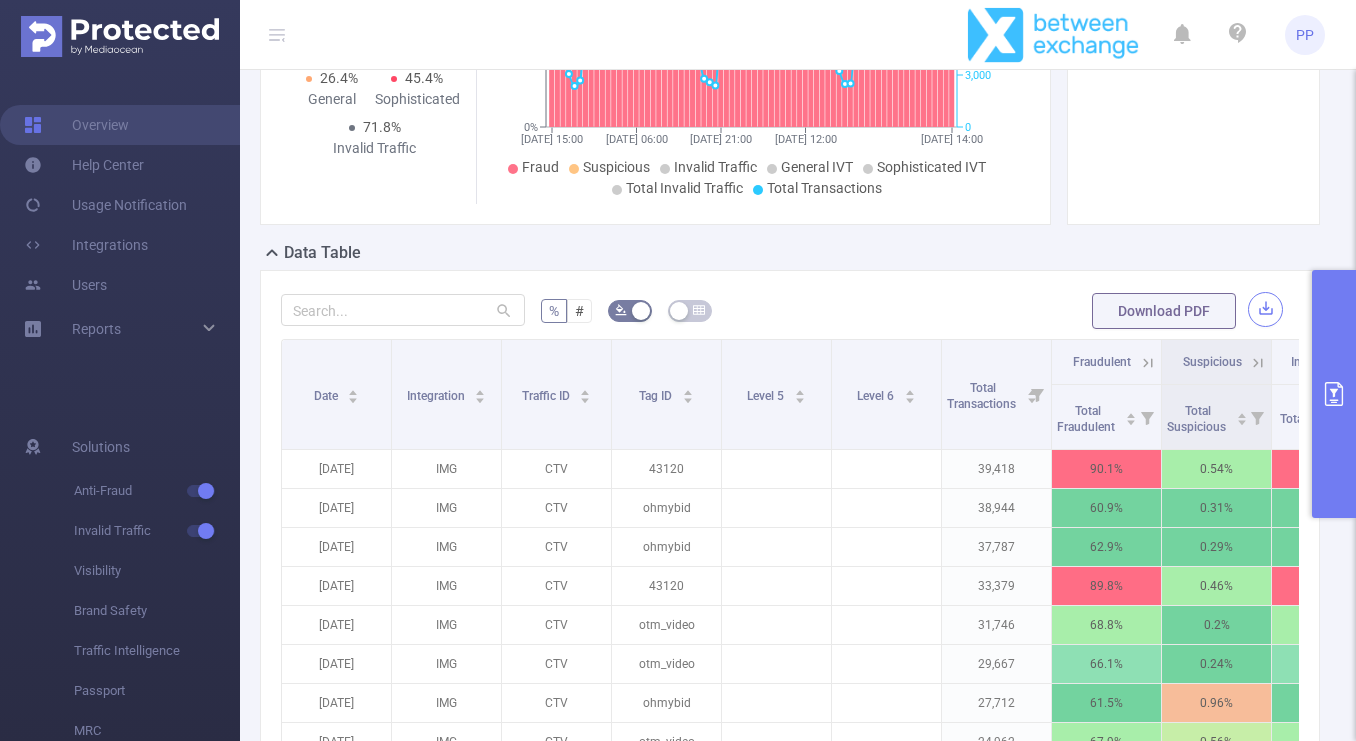 click at bounding box center (1265, 309) 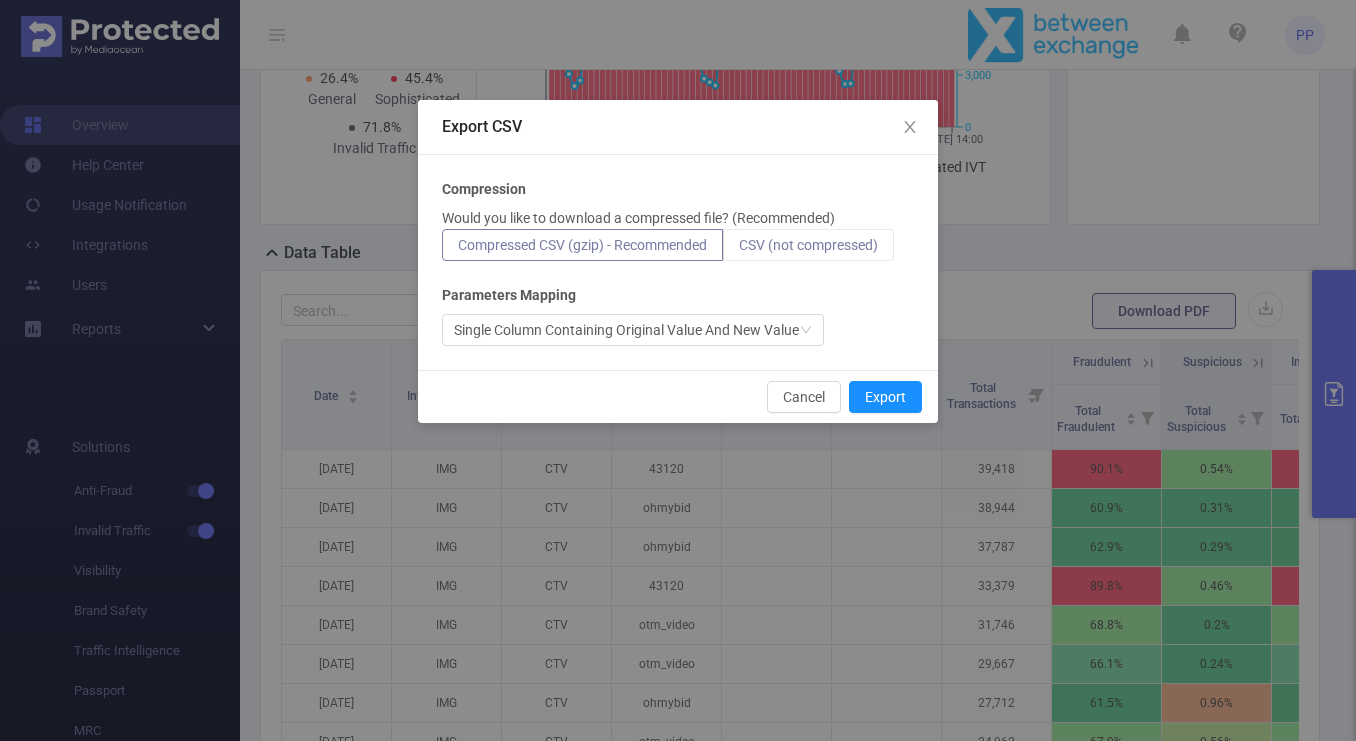 click on "CSV (not compressed)" at bounding box center [808, 245] 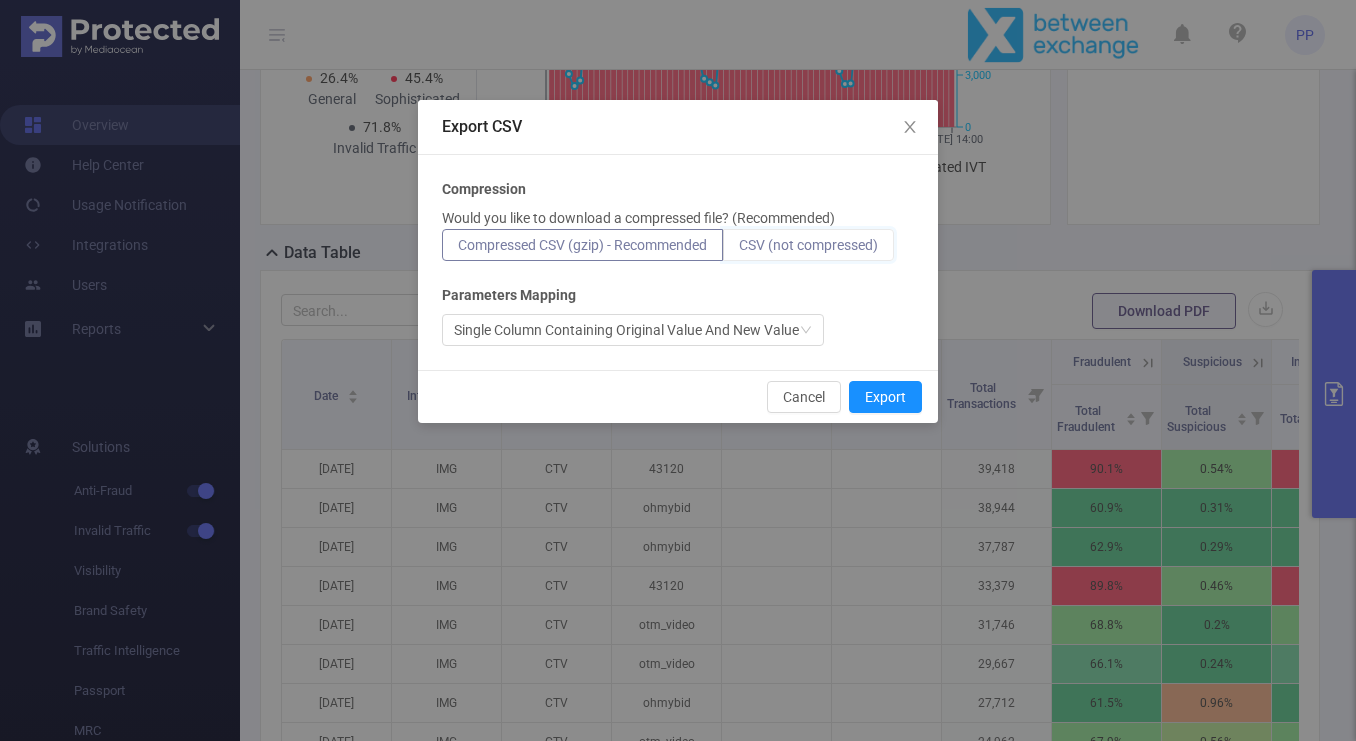 click on "CSV (not compressed)" at bounding box center [739, 250] 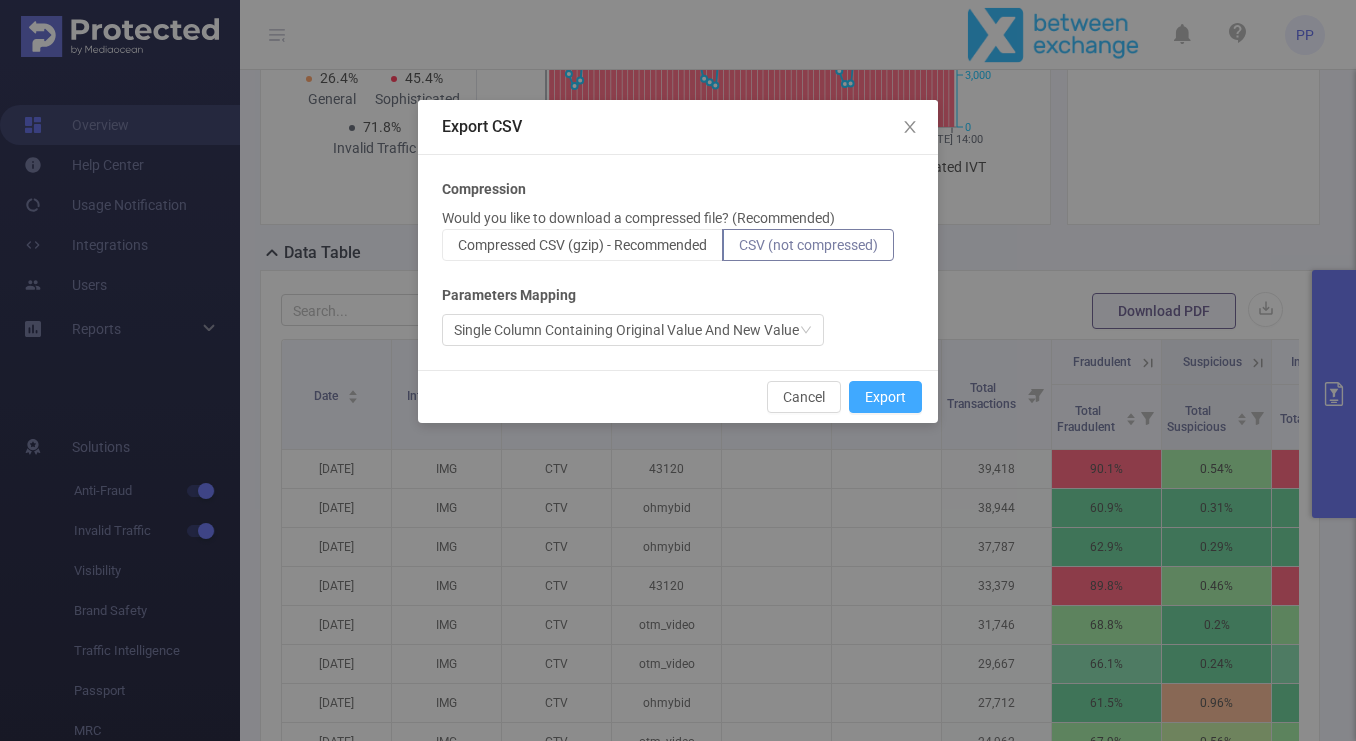 click on "Export" at bounding box center [885, 397] 